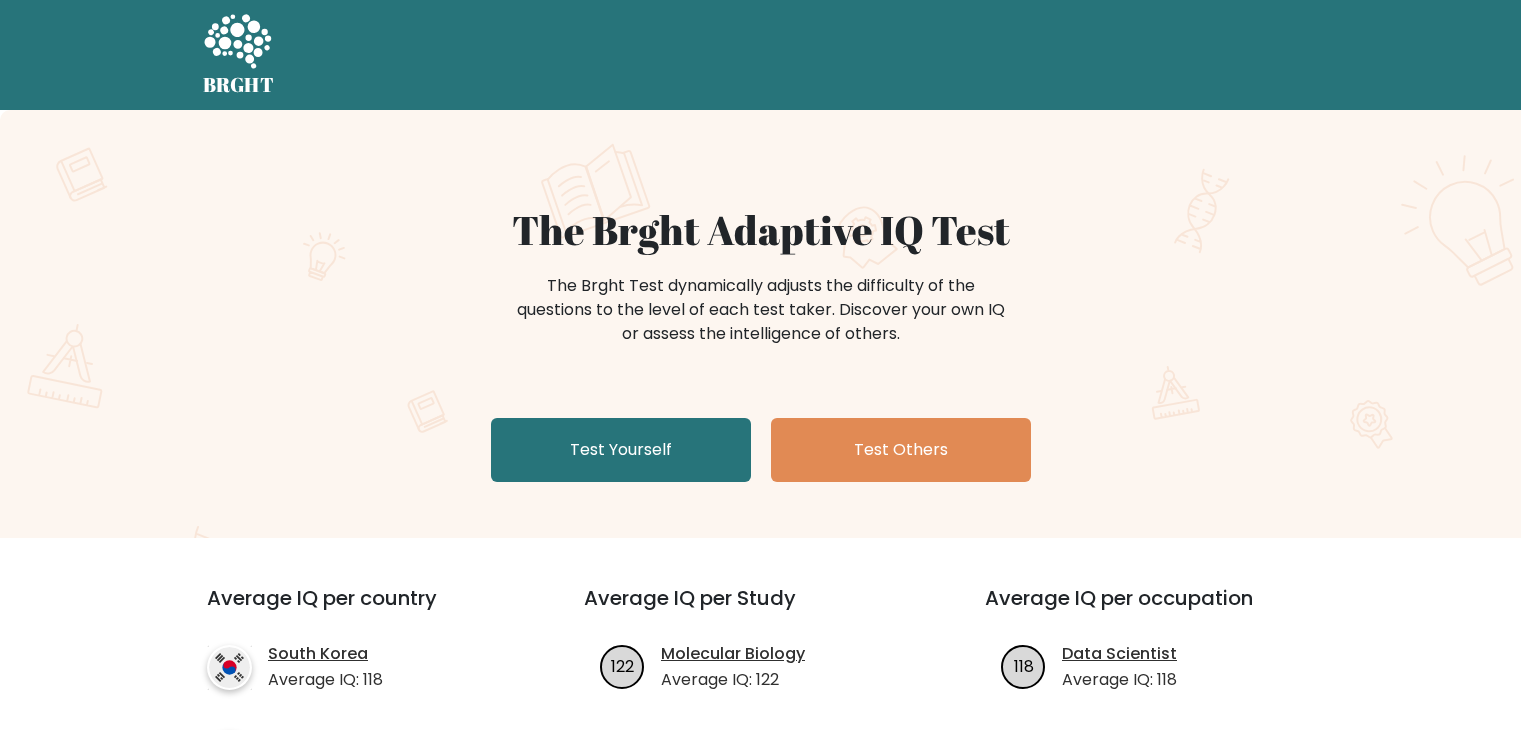 scroll, scrollTop: 0, scrollLeft: 0, axis: both 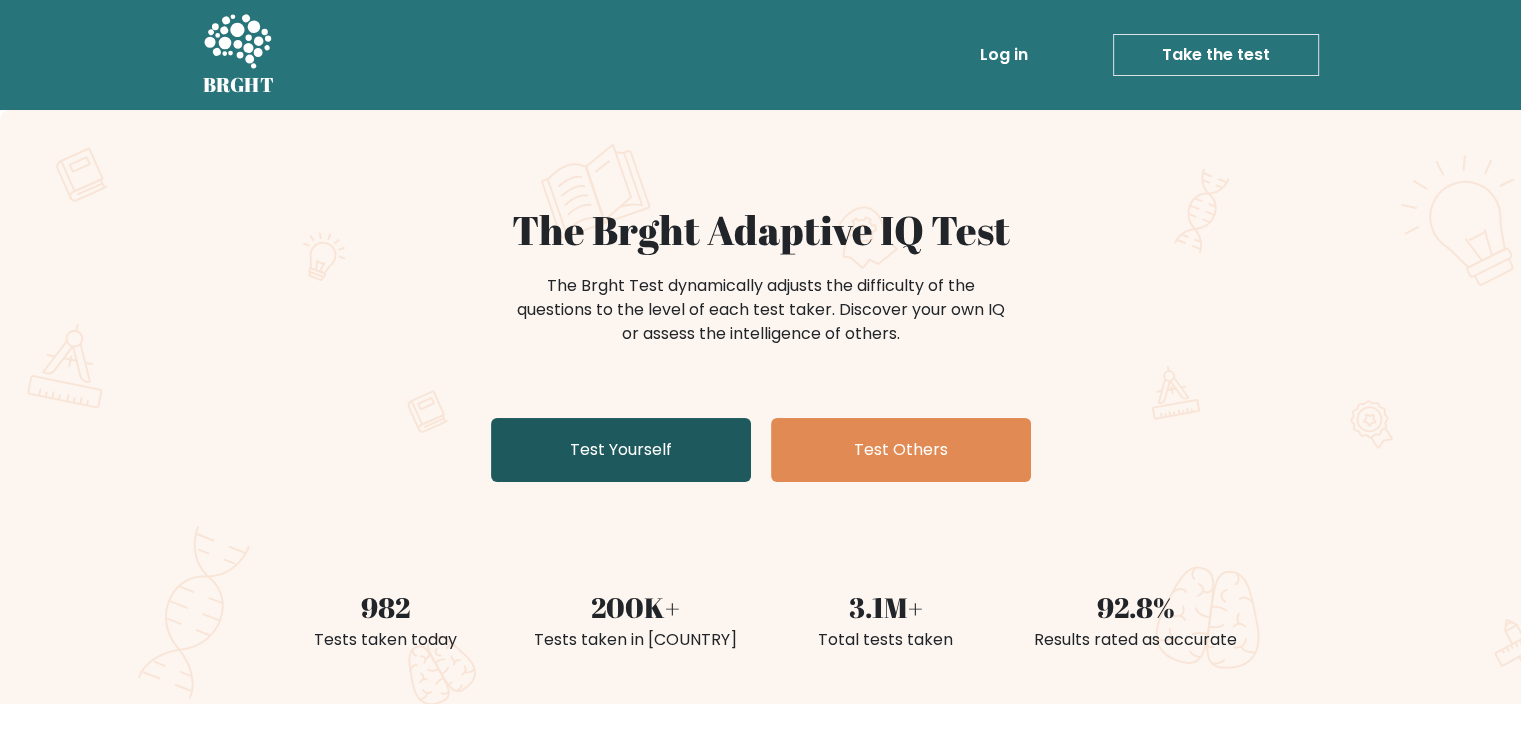 click on "Test Yourself" at bounding box center [621, 450] 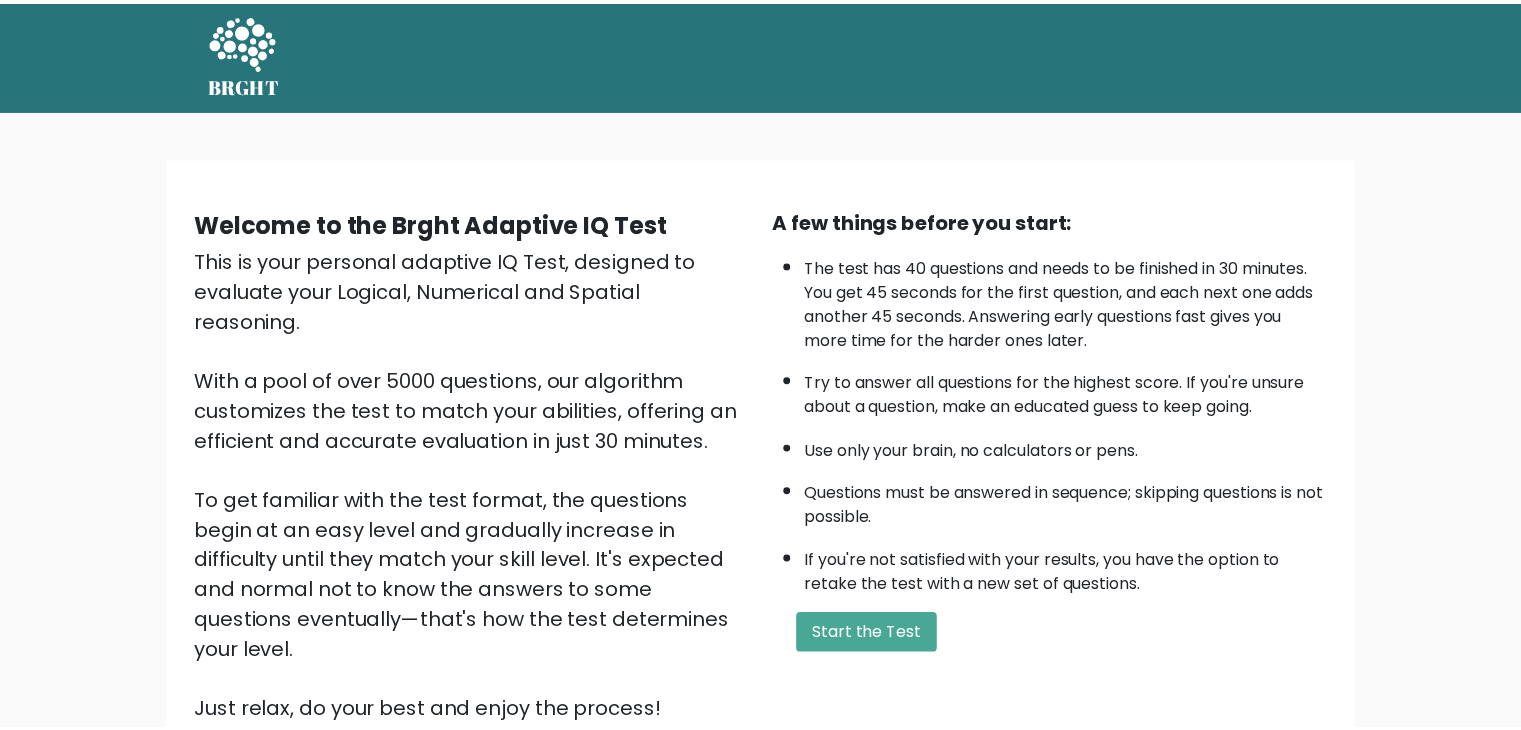 scroll, scrollTop: 0, scrollLeft: 0, axis: both 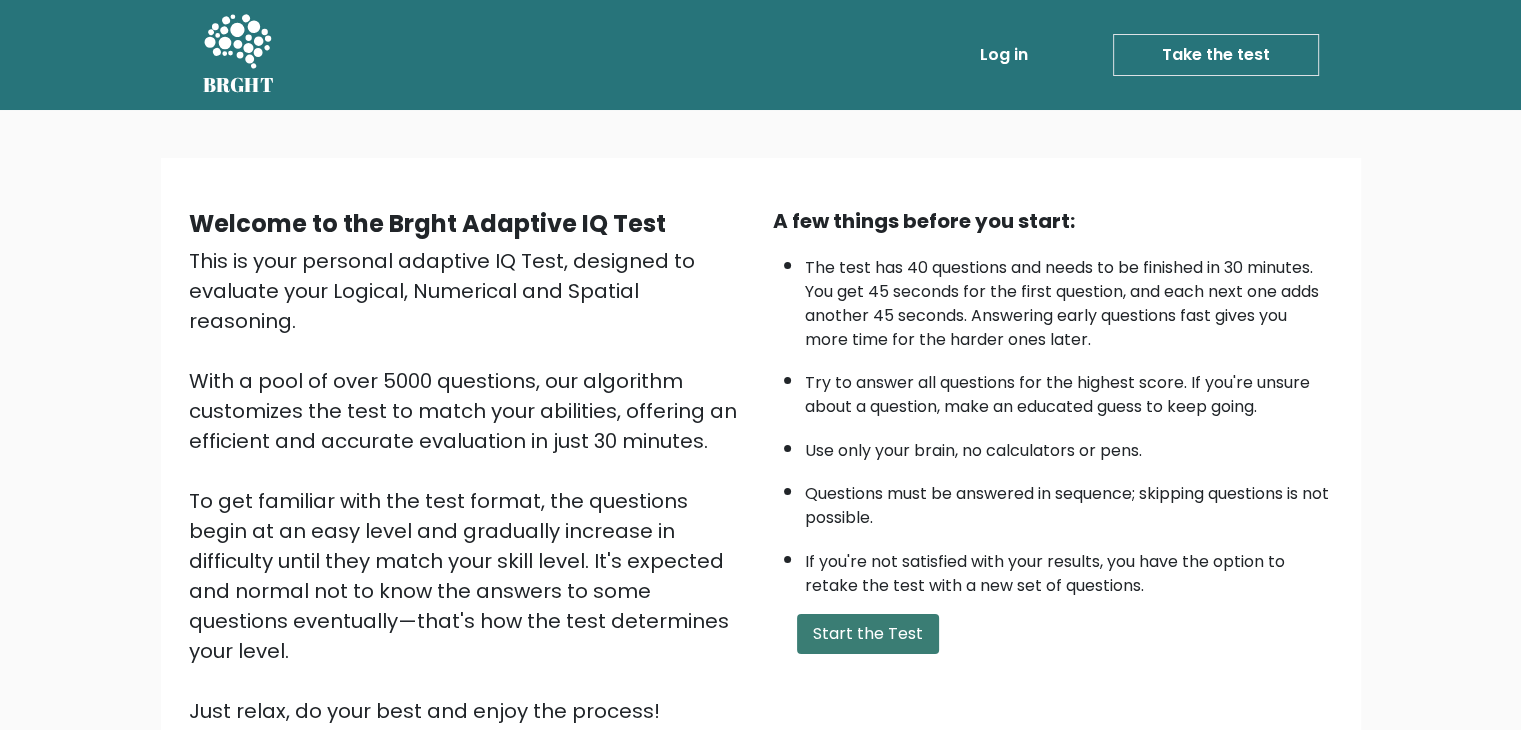 click on "Start the Test" at bounding box center [868, 634] 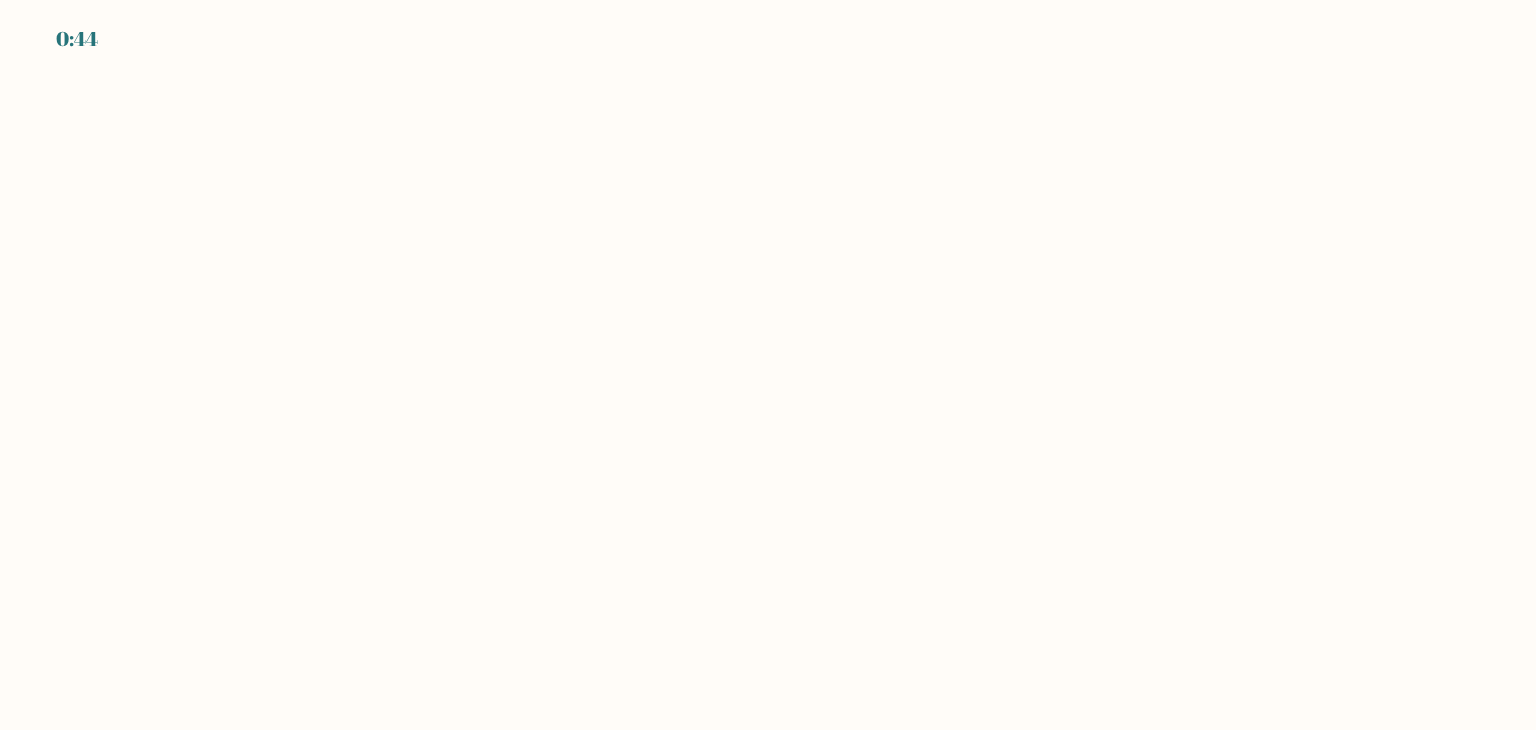 scroll, scrollTop: 0, scrollLeft: 0, axis: both 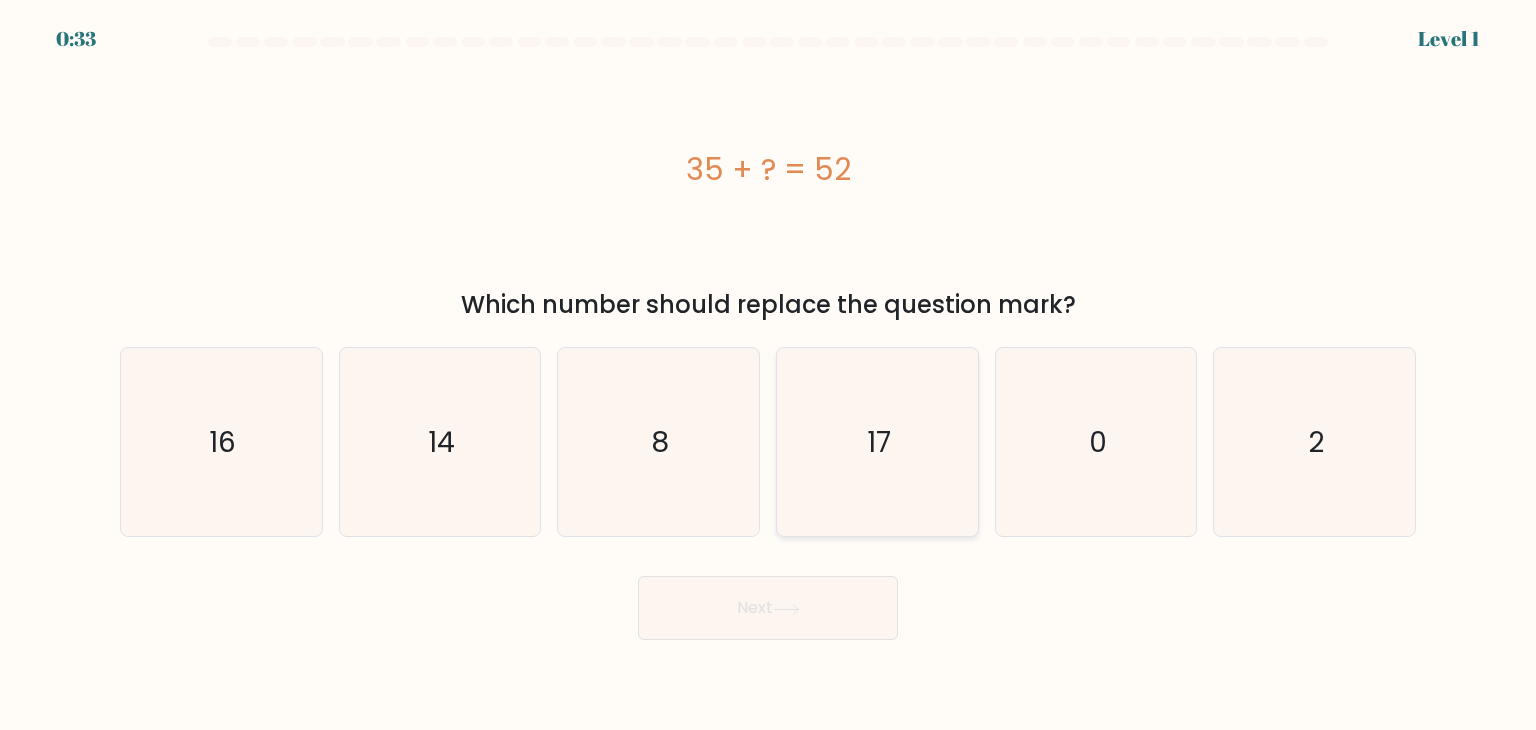 click on "17" 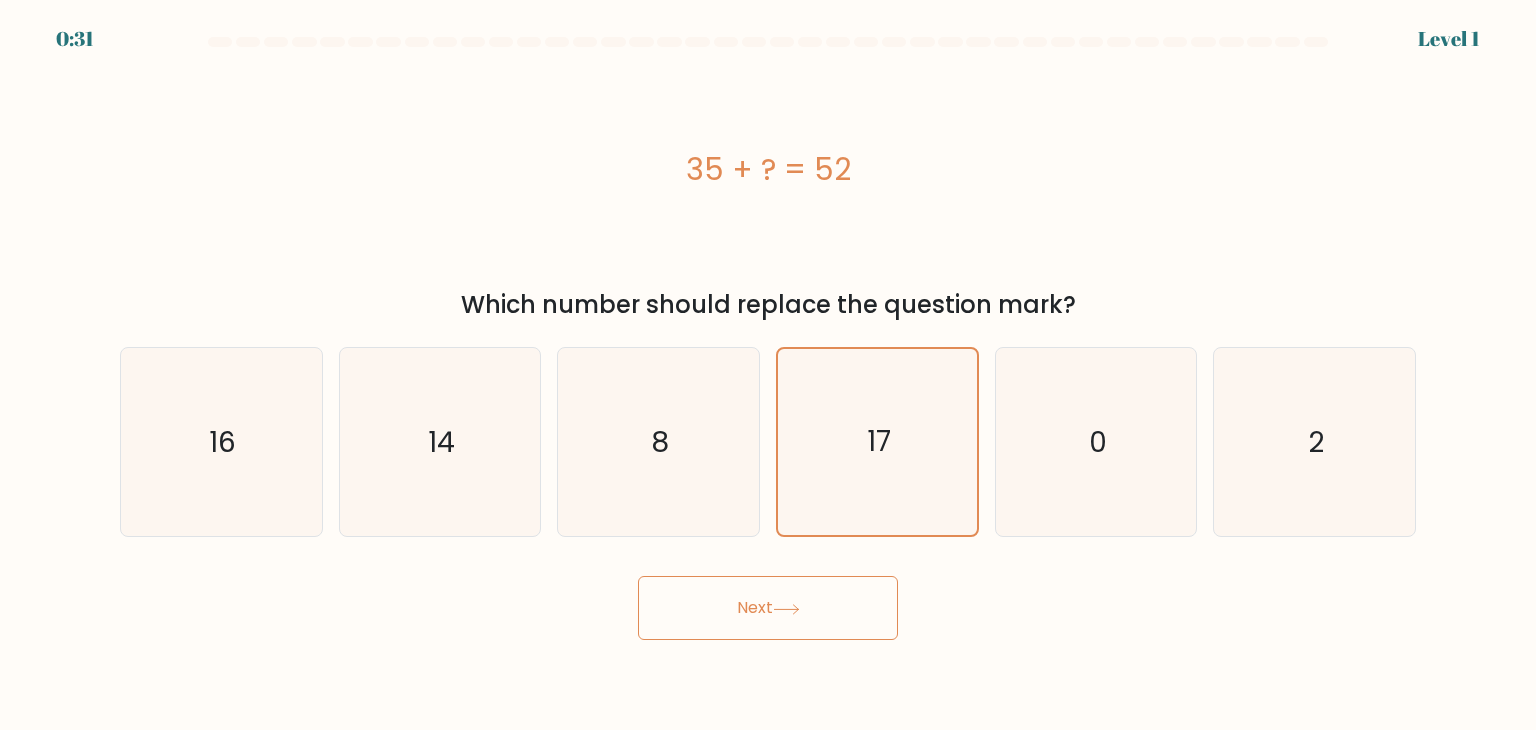click on "Next" at bounding box center (768, 608) 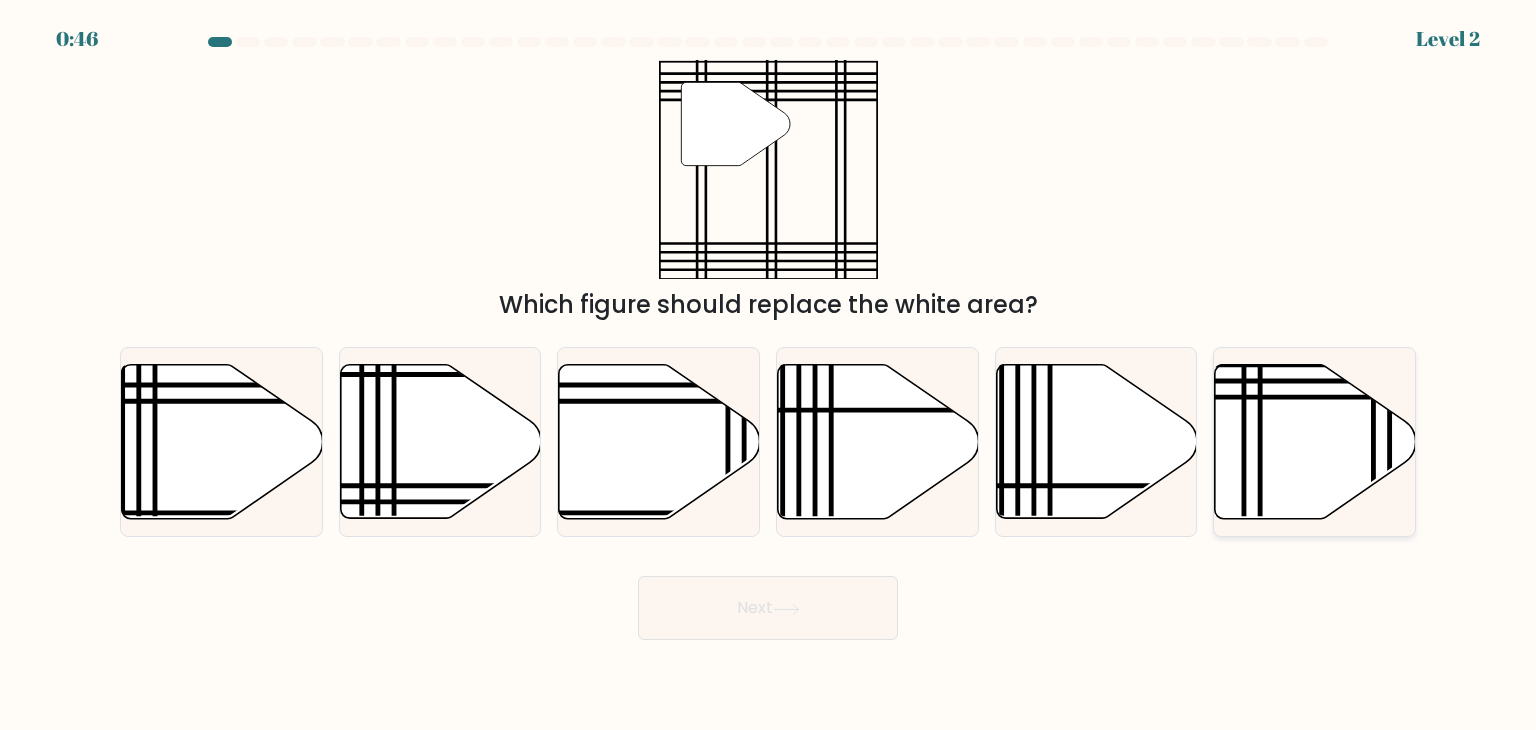 click 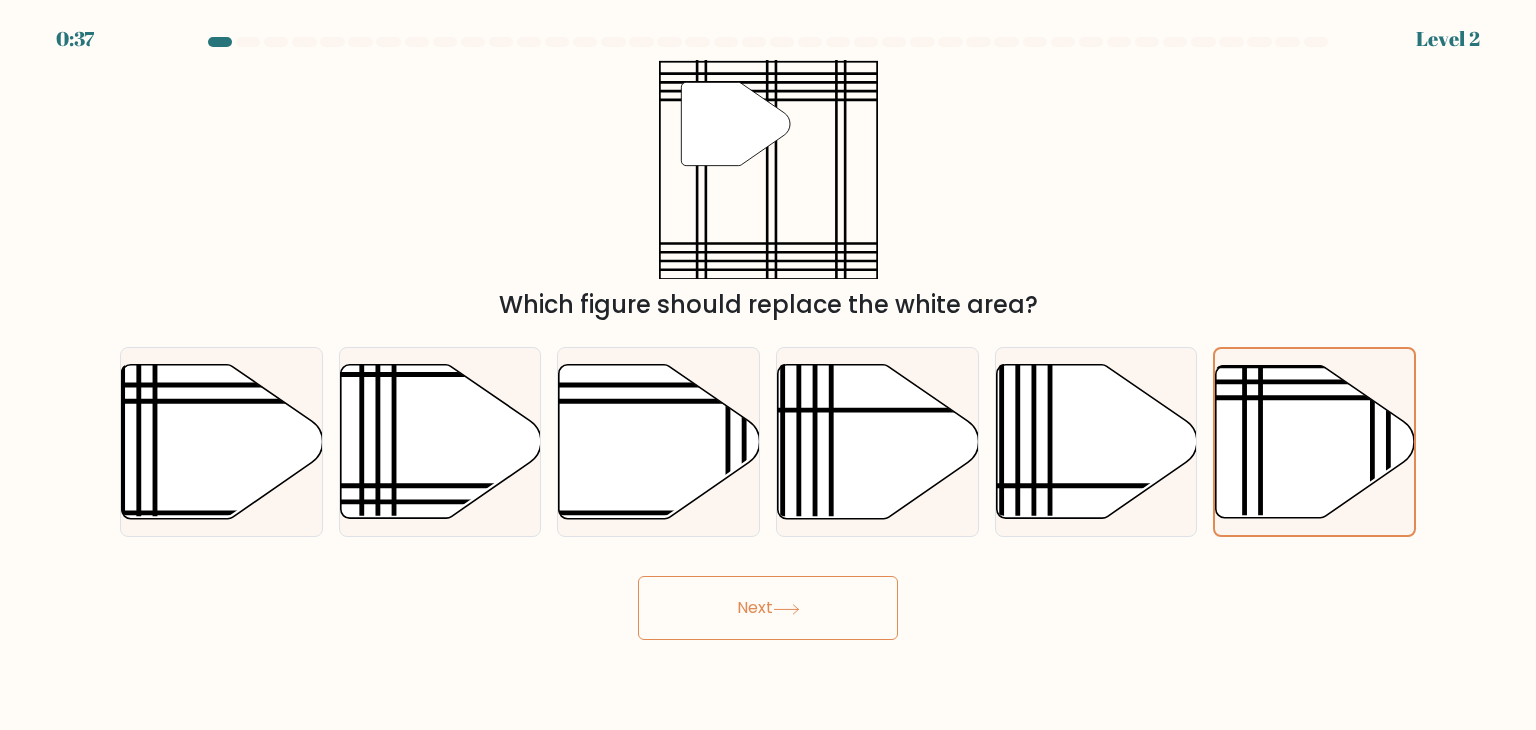 click on "Next" at bounding box center [768, 608] 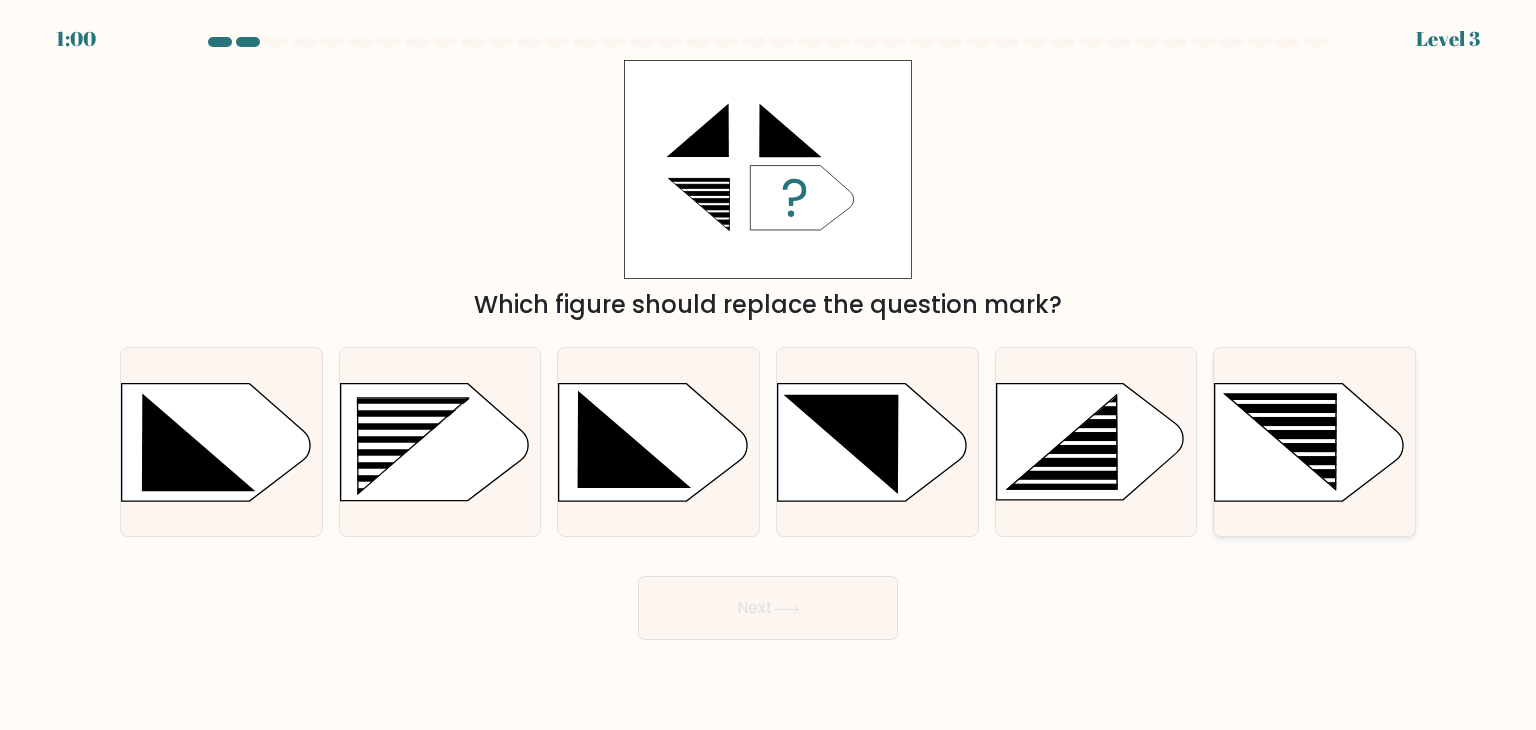 click 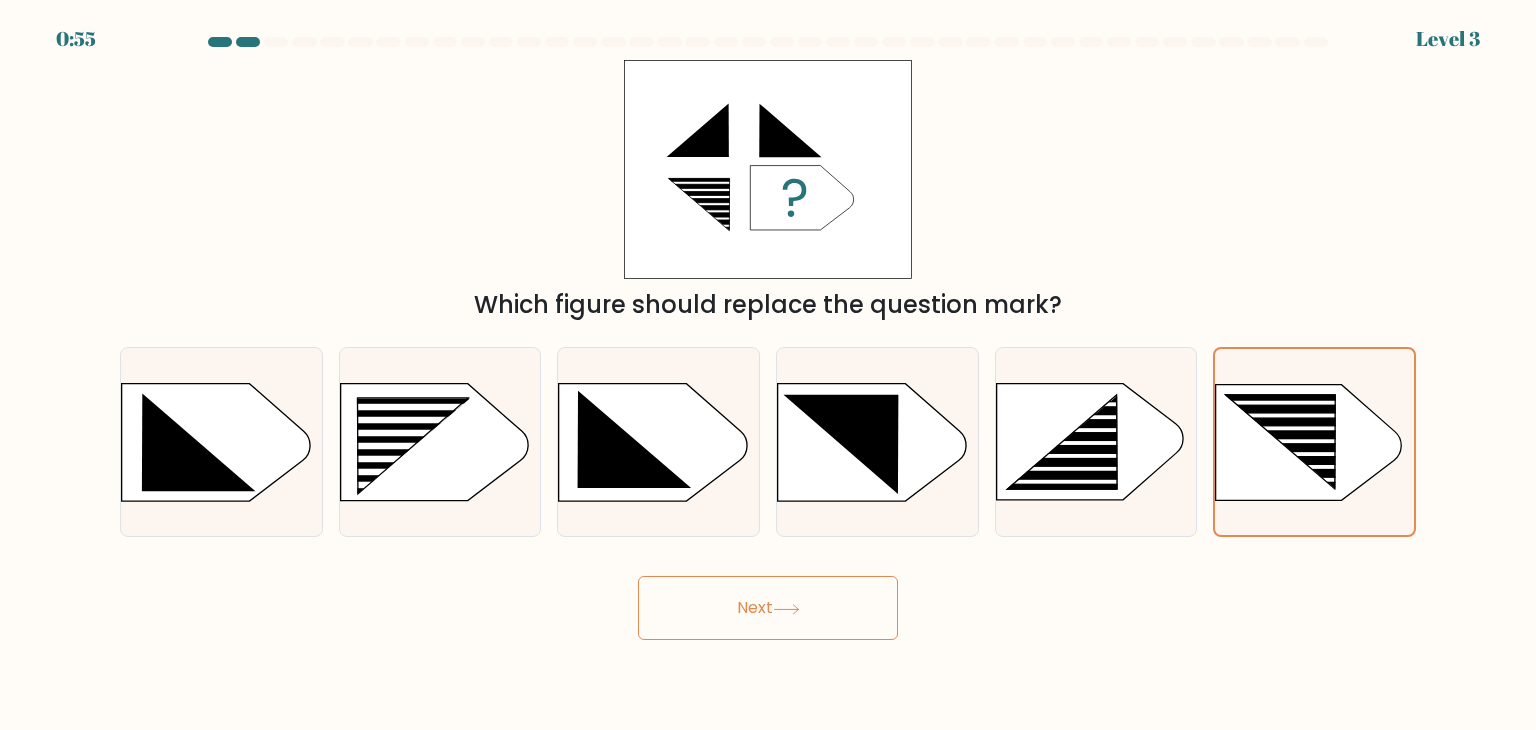 click on "Next" at bounding box center [768, 608] 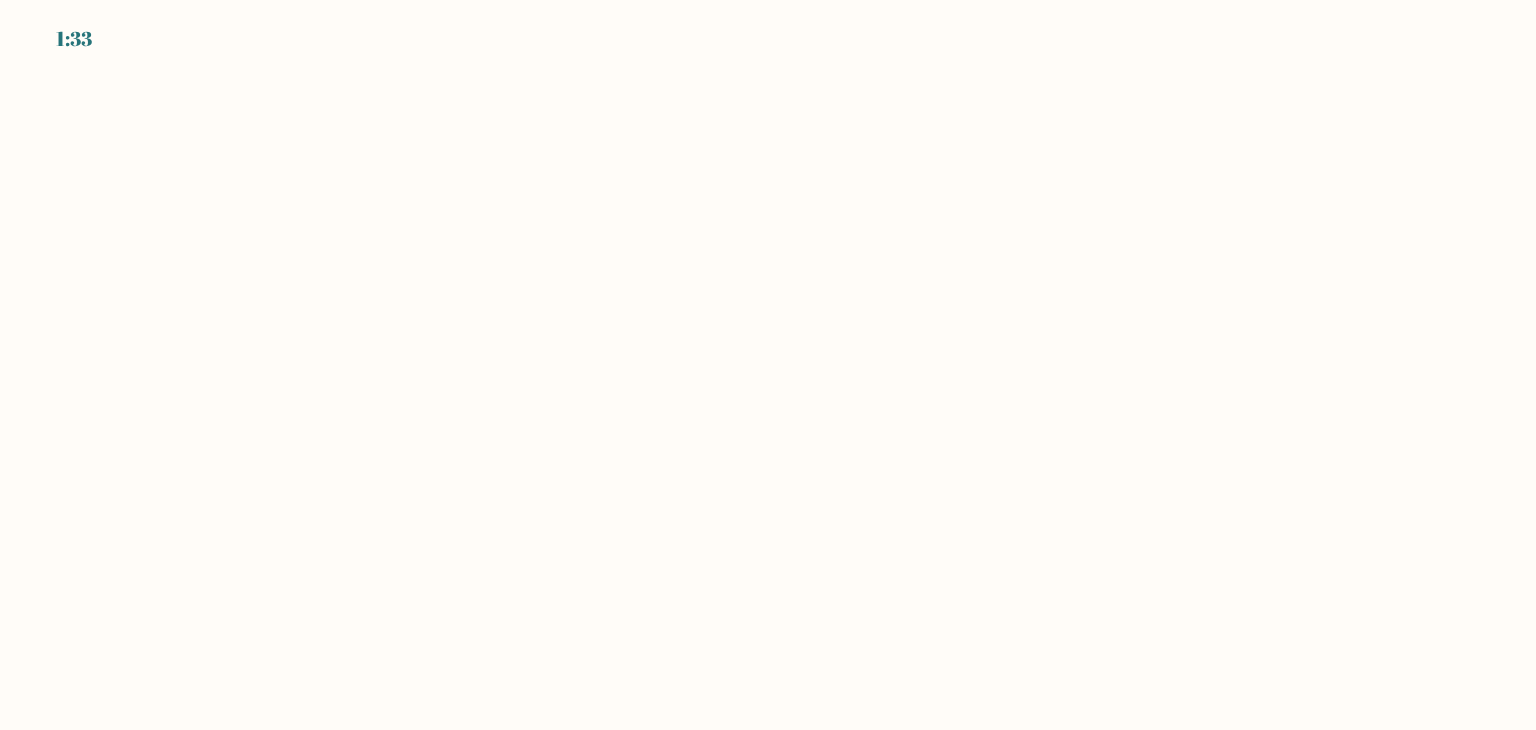 scroll, scrollTop: 0, scrollLeft: 0, axis: both 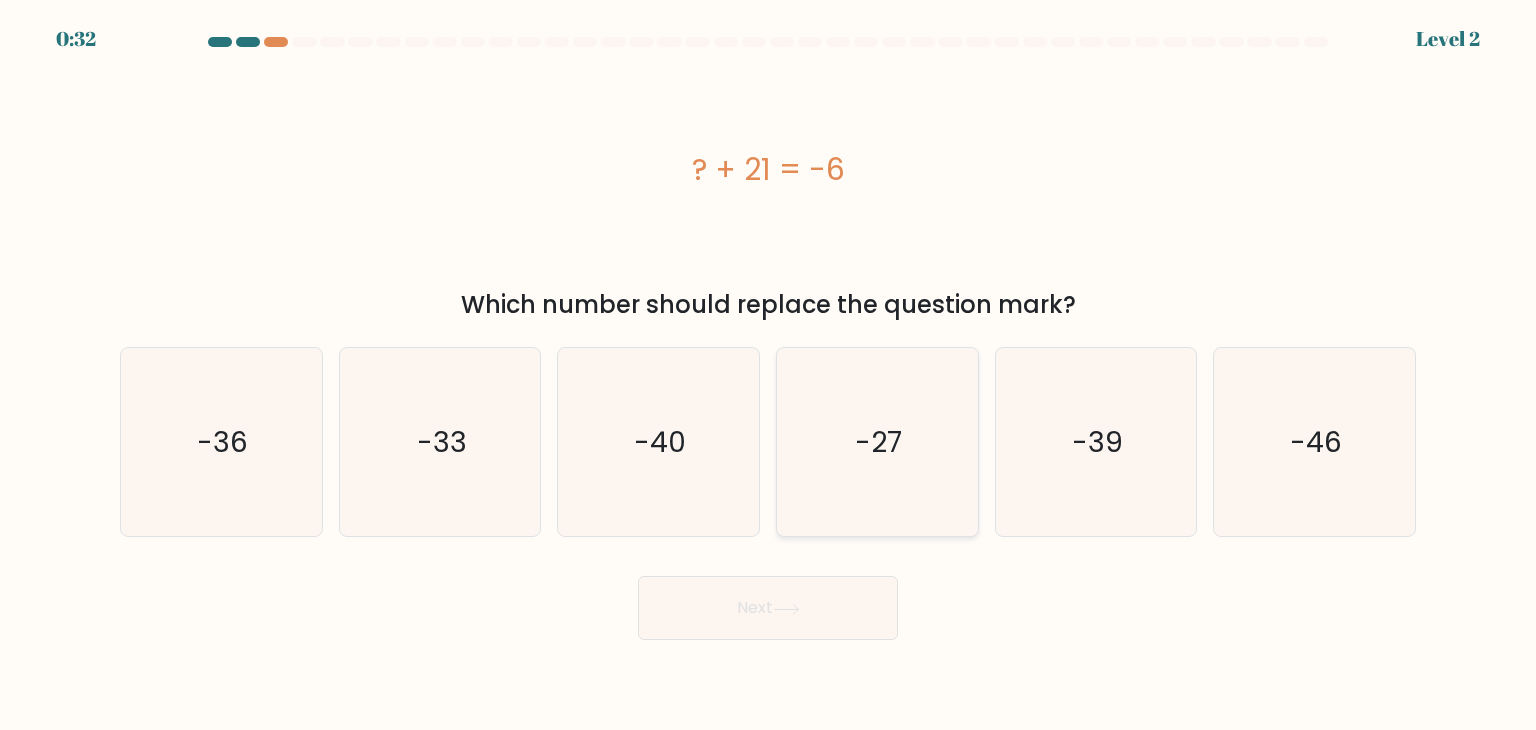 click on "-27" 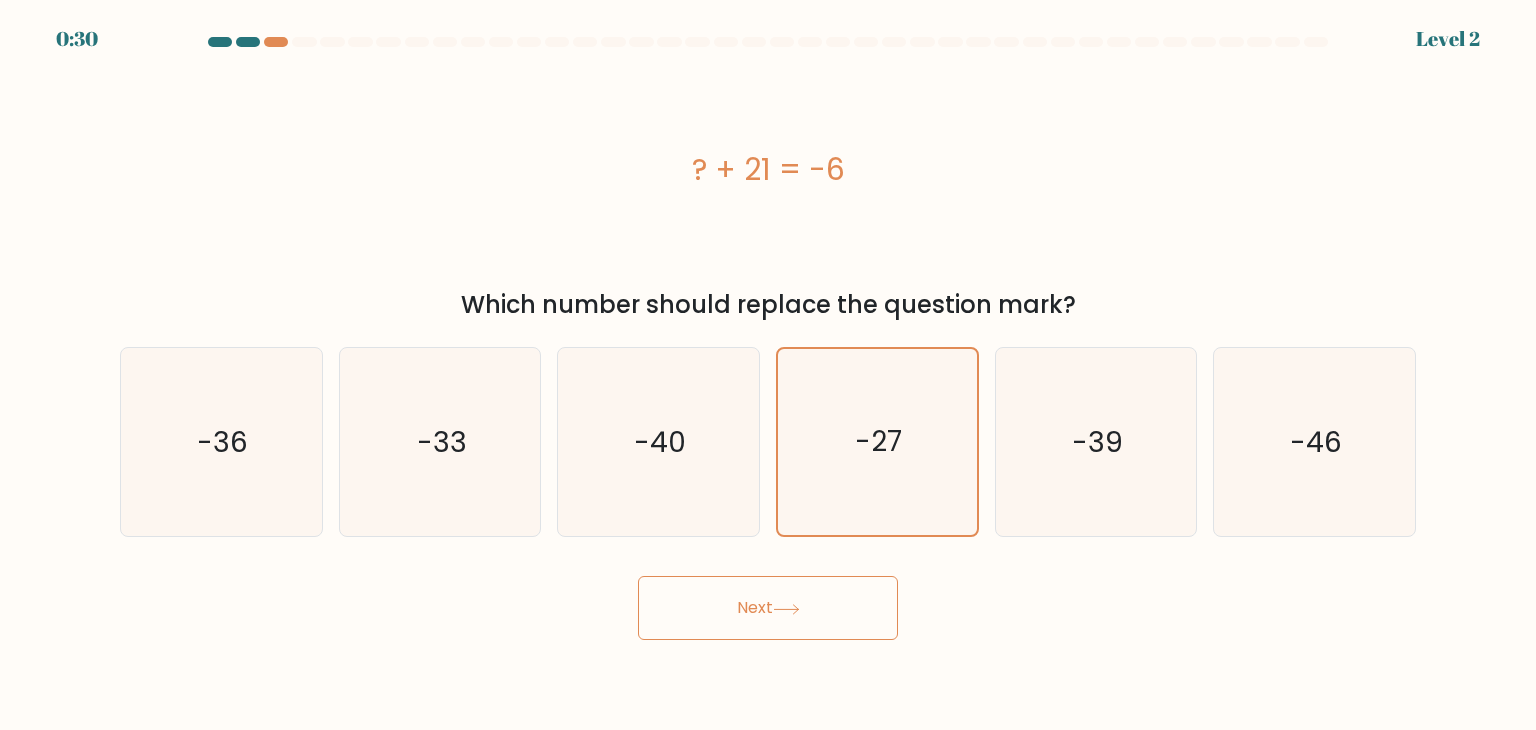 click 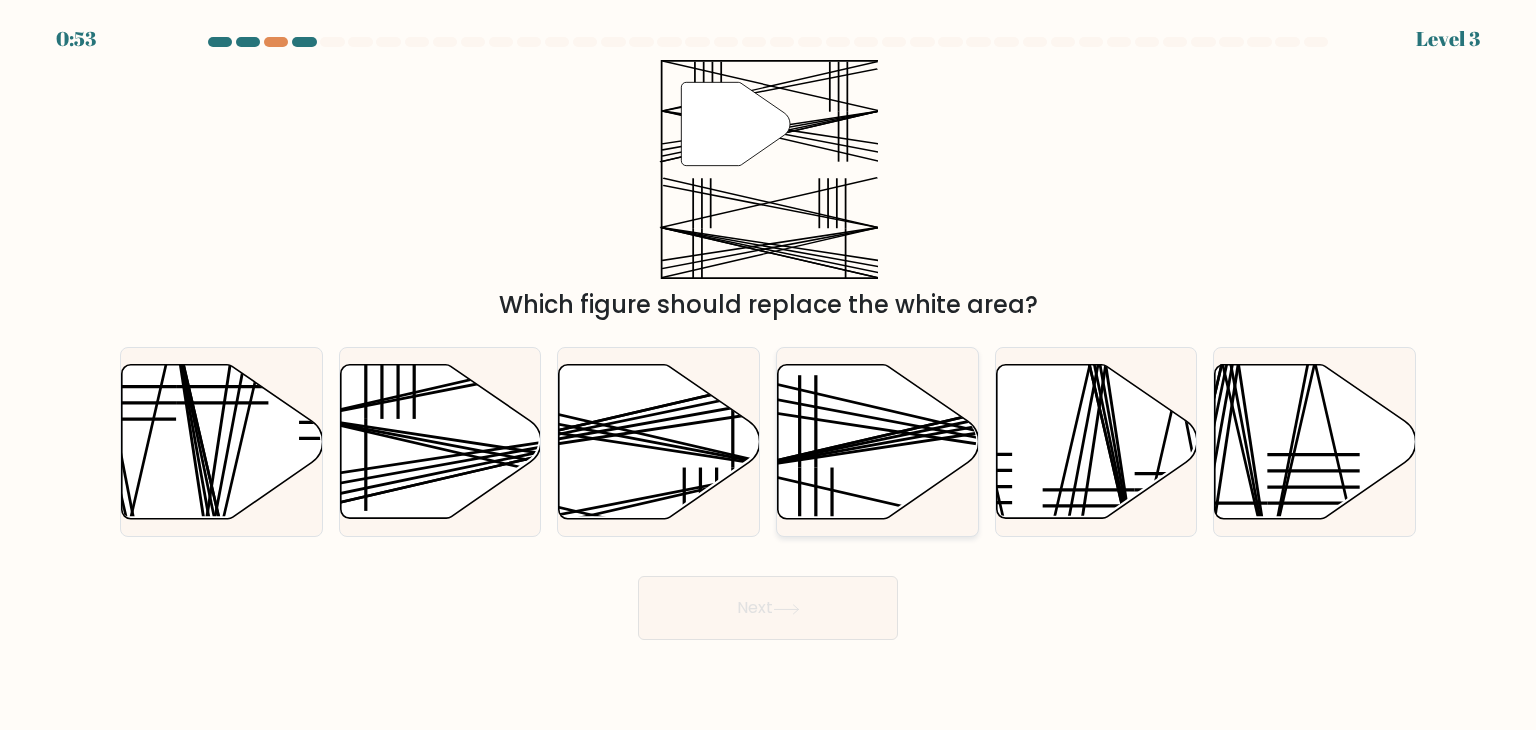 click 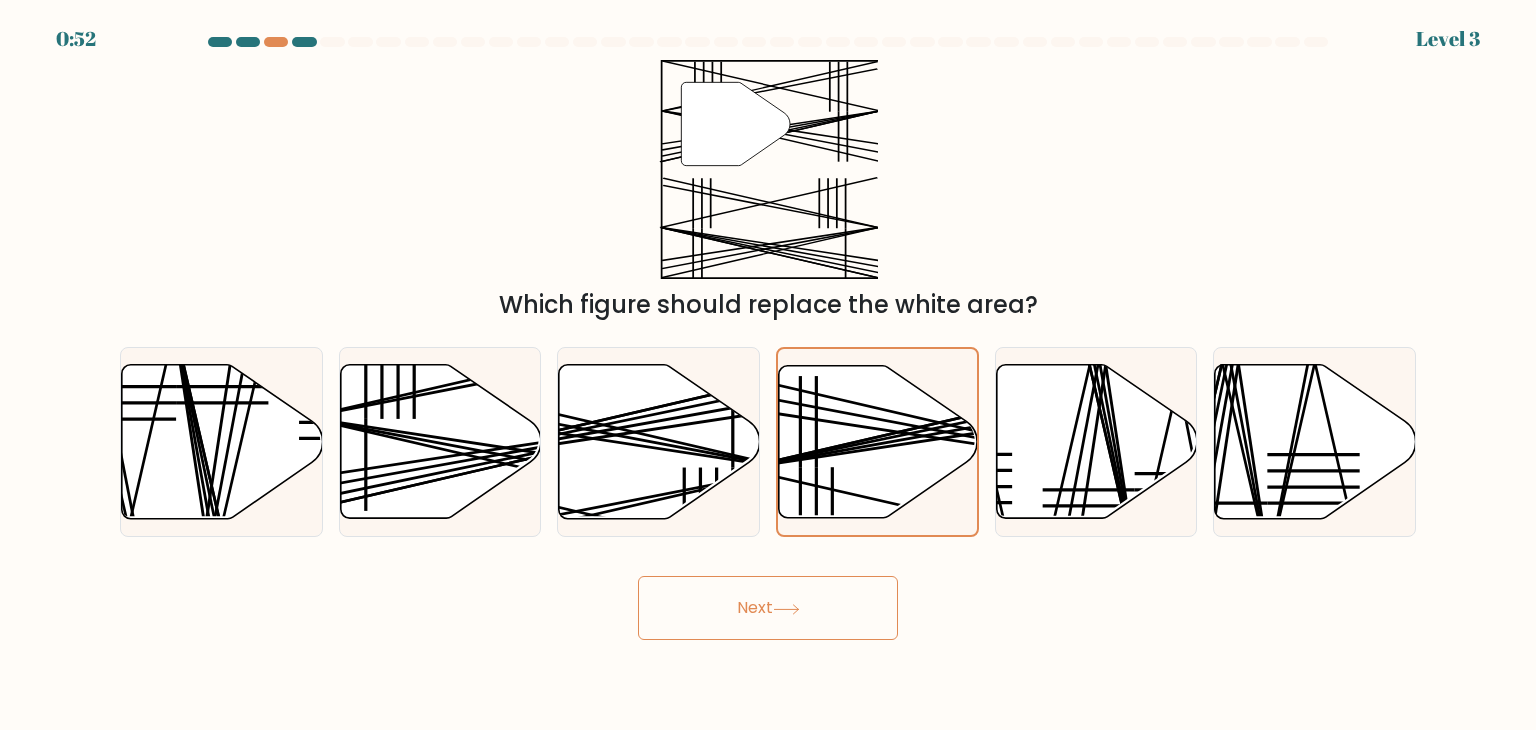 click on "Next" at bounding box center (768, 608) 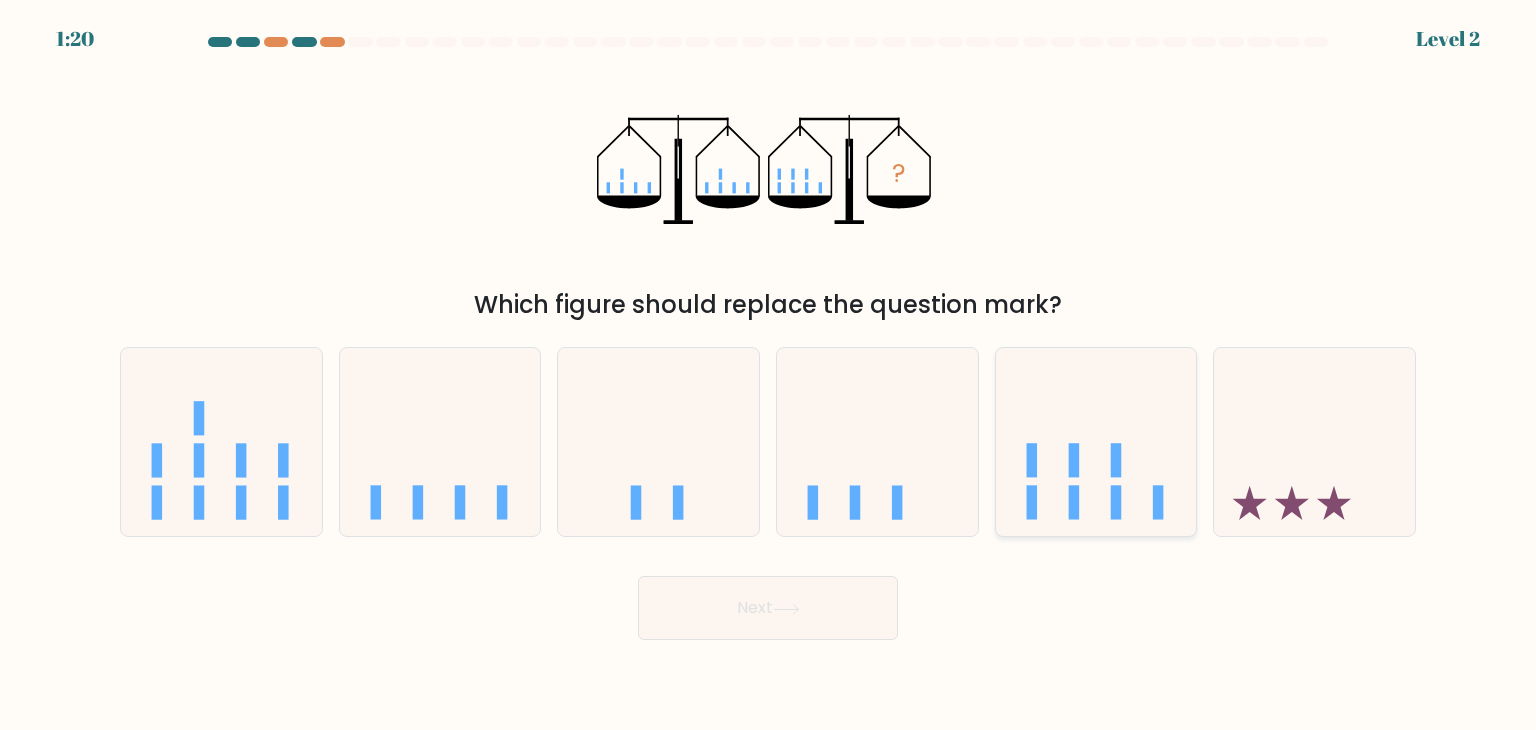 click 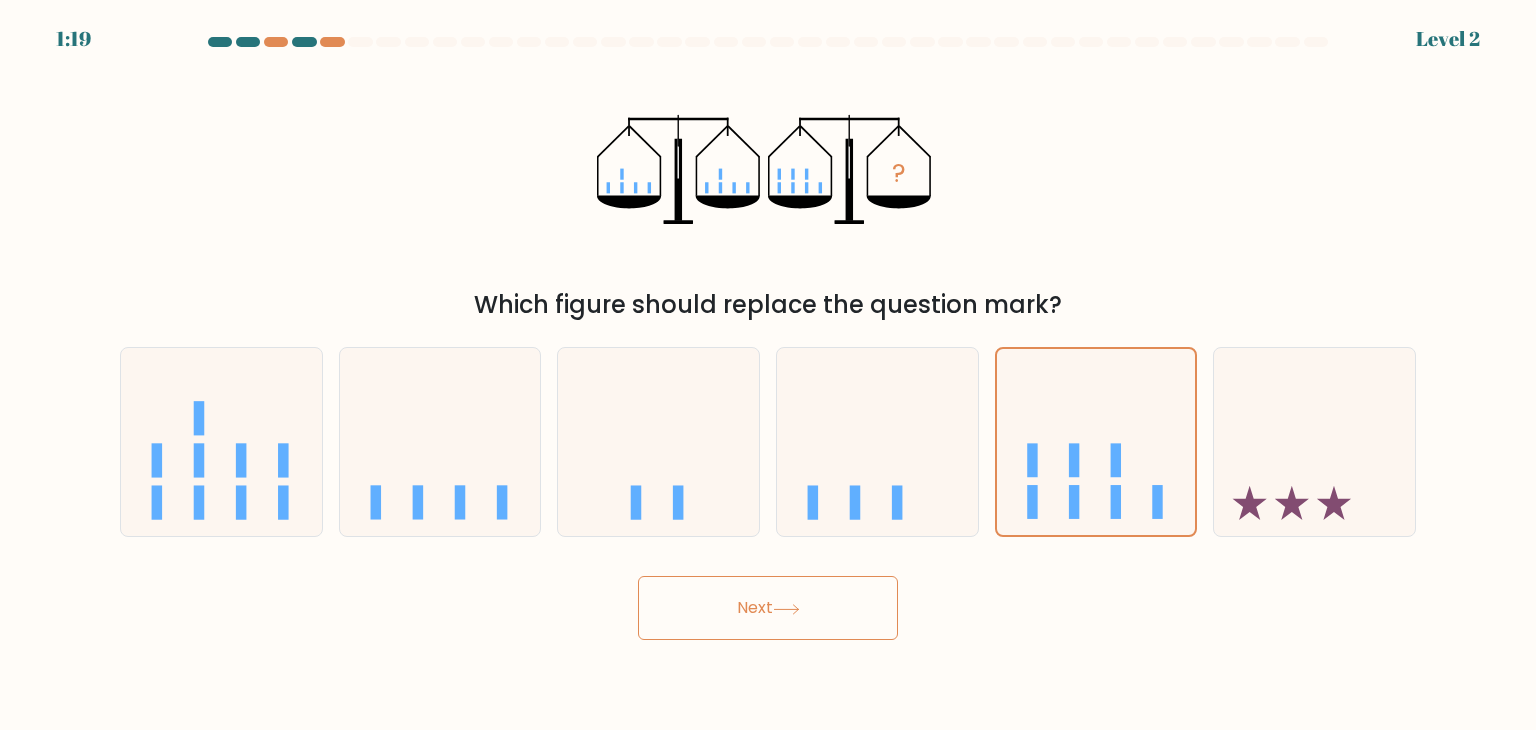 click on "Next" at bounding box center (768, 608) 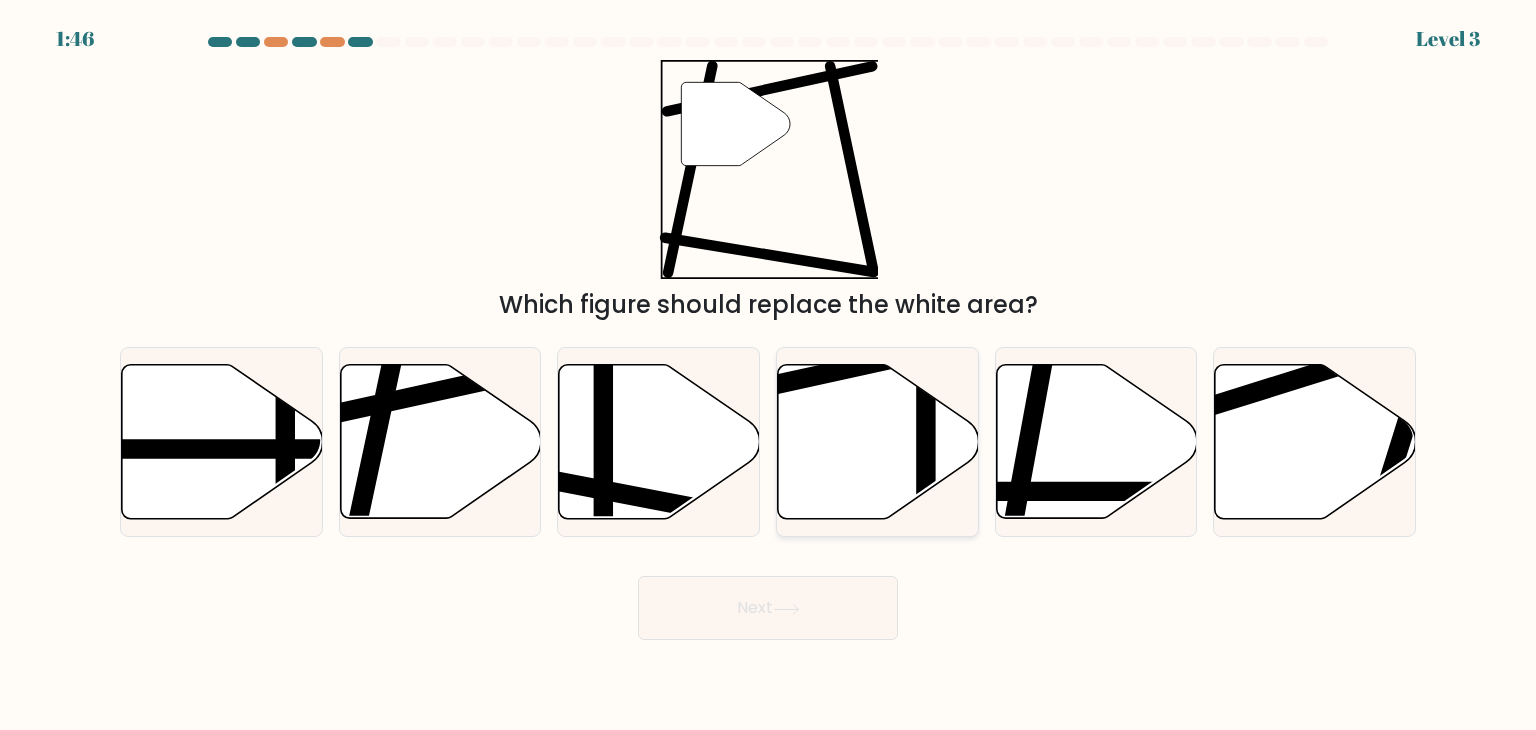 click 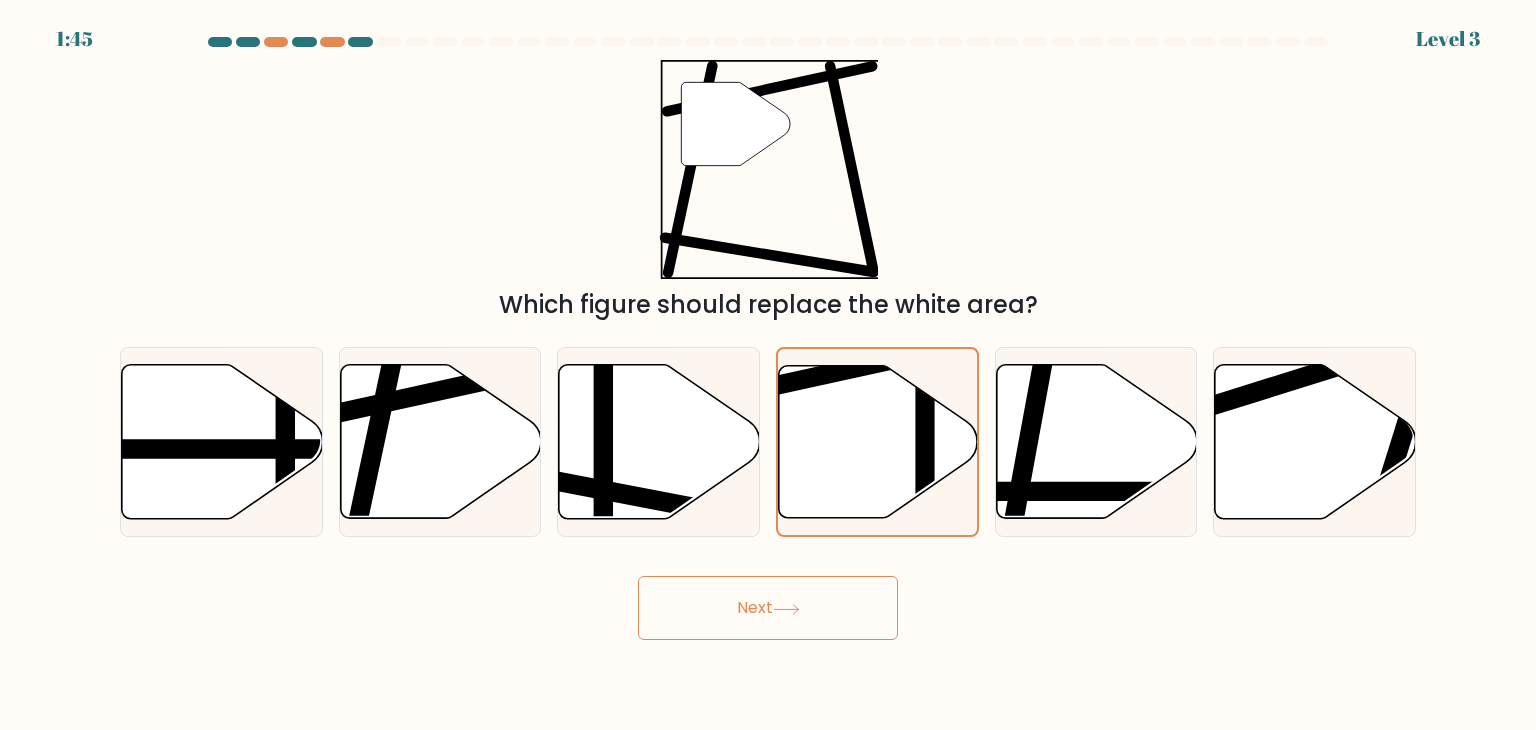 click on "Next" at bounding box center [768, 608] 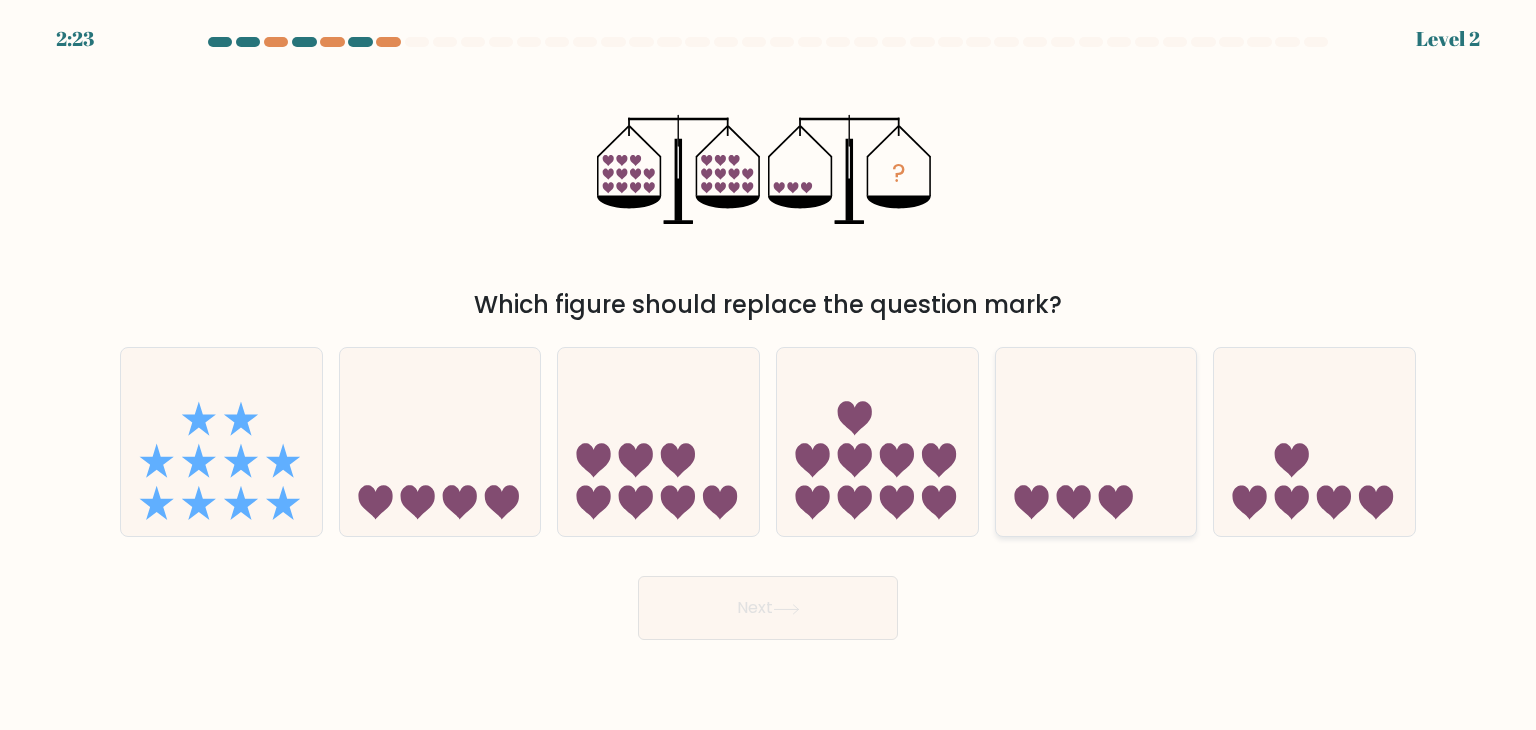 click 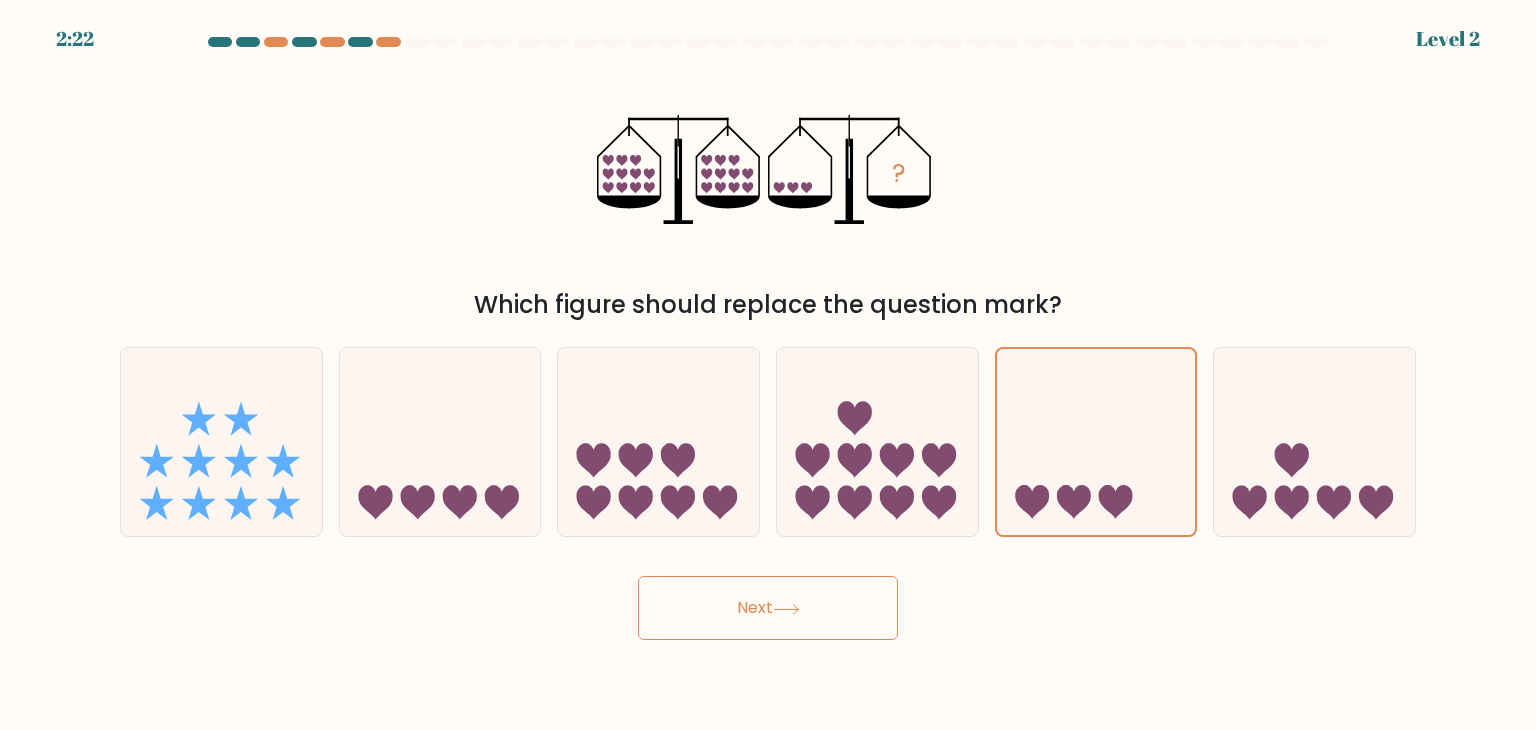 click on "Next" at bounding box center [768, 608] 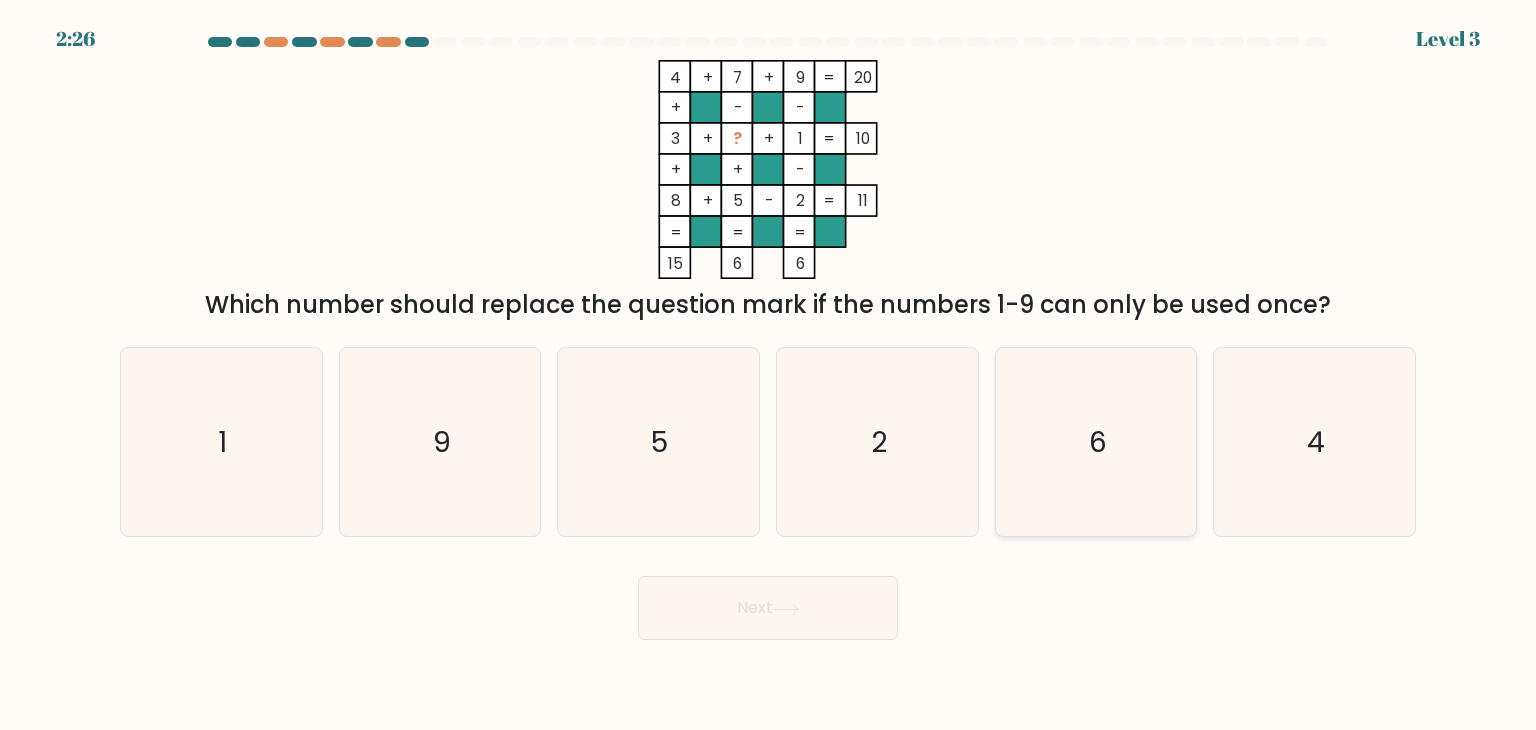 click on "6" 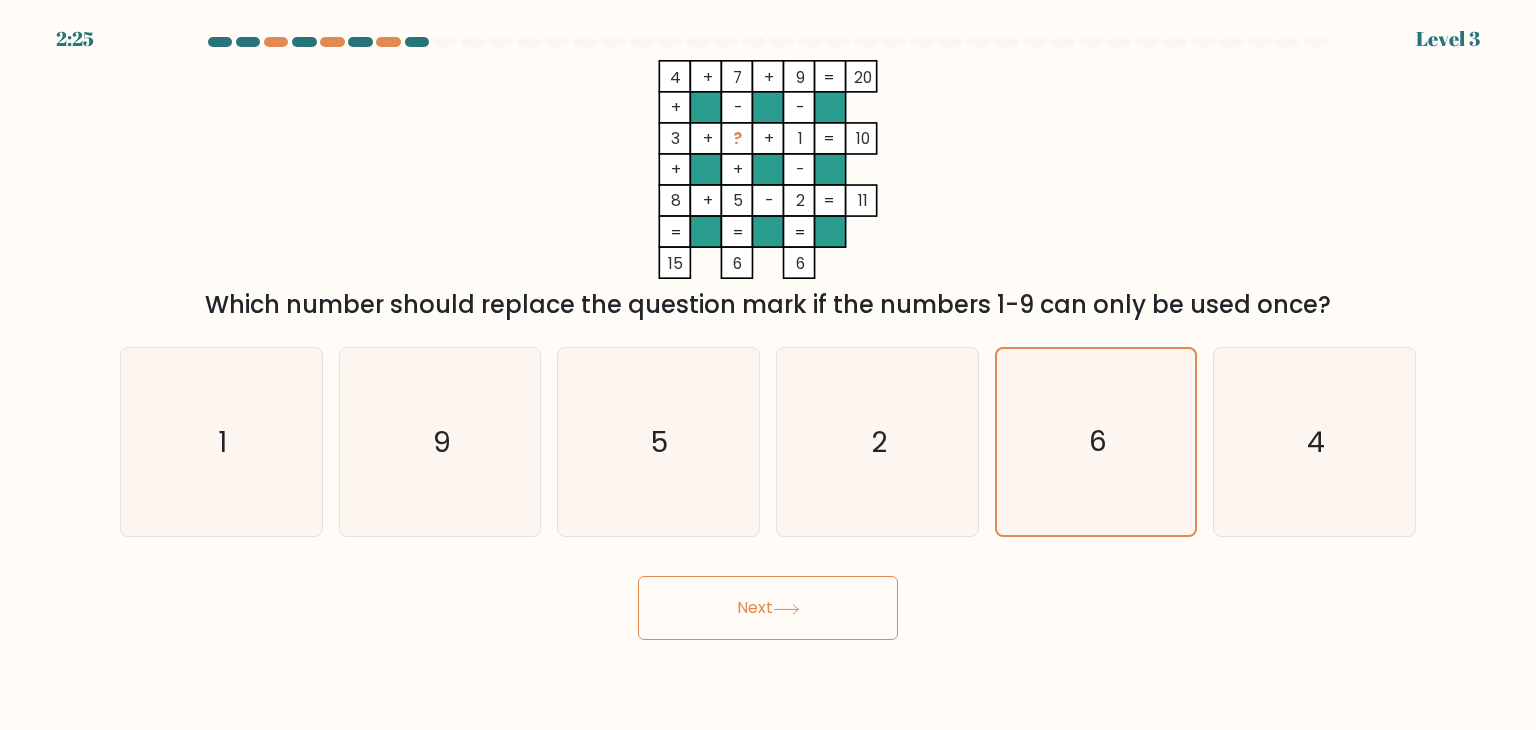 click on "Next" at bounding box center (768, 608) 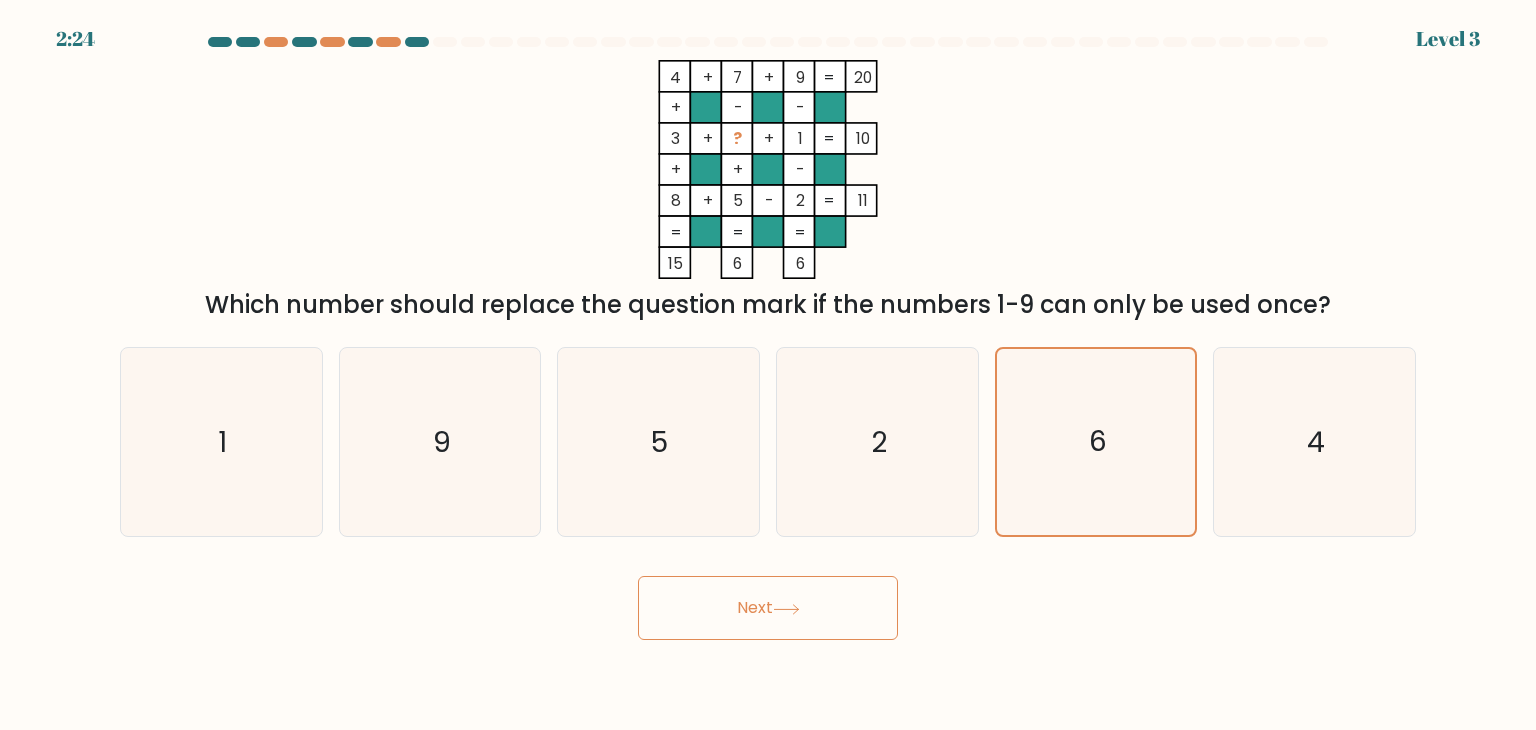 click on "Next" at bounding box center (768, 608) 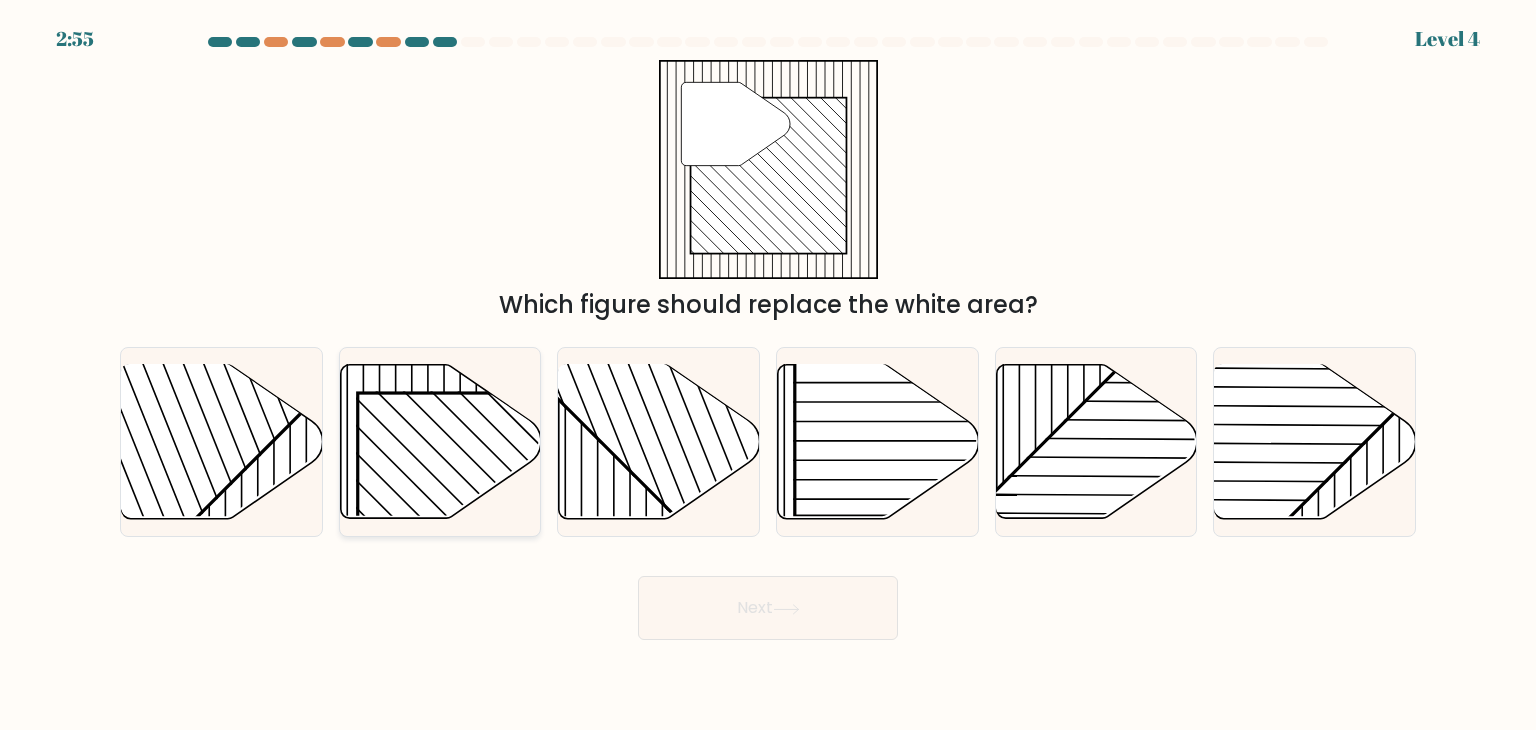 click 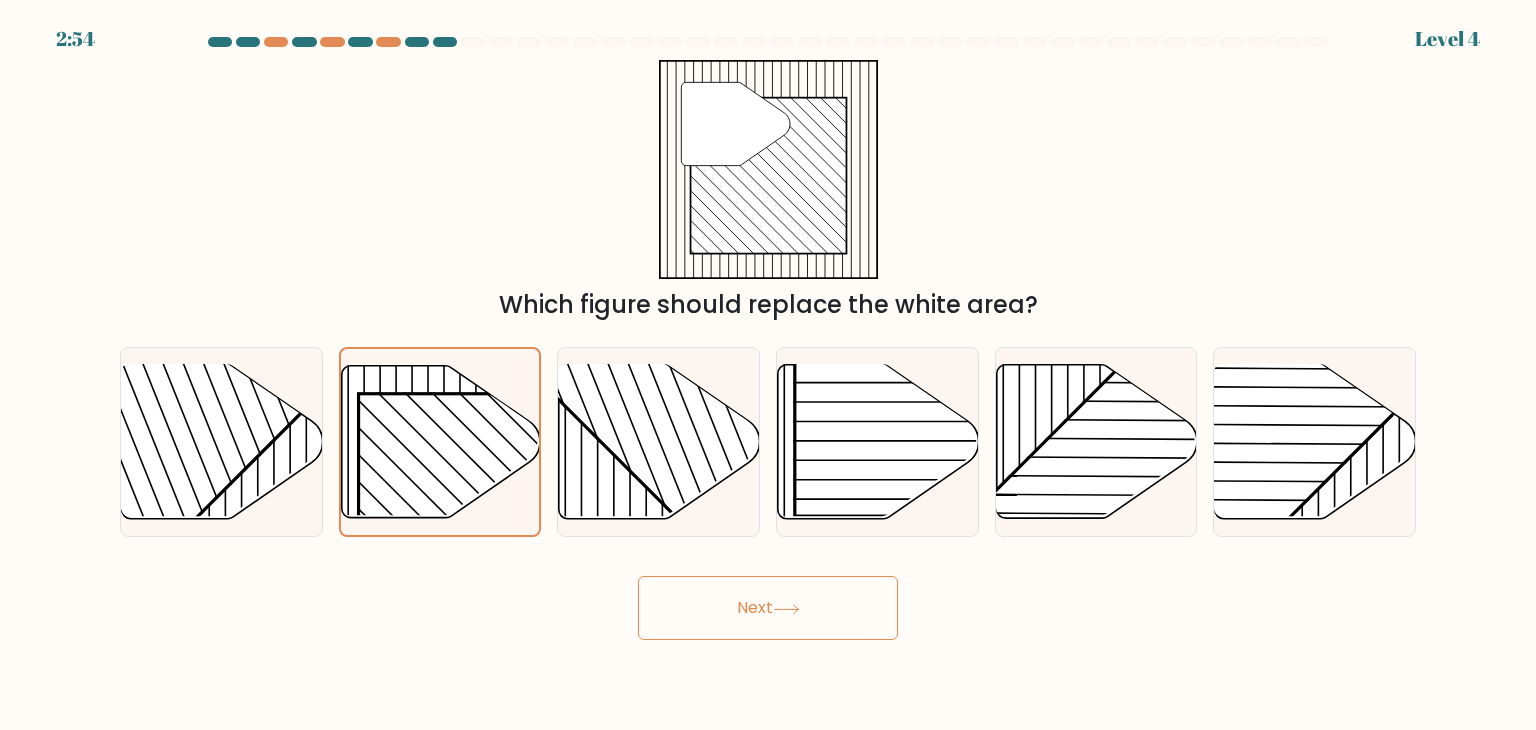 click on "Next" at bounding box center [768, 608] 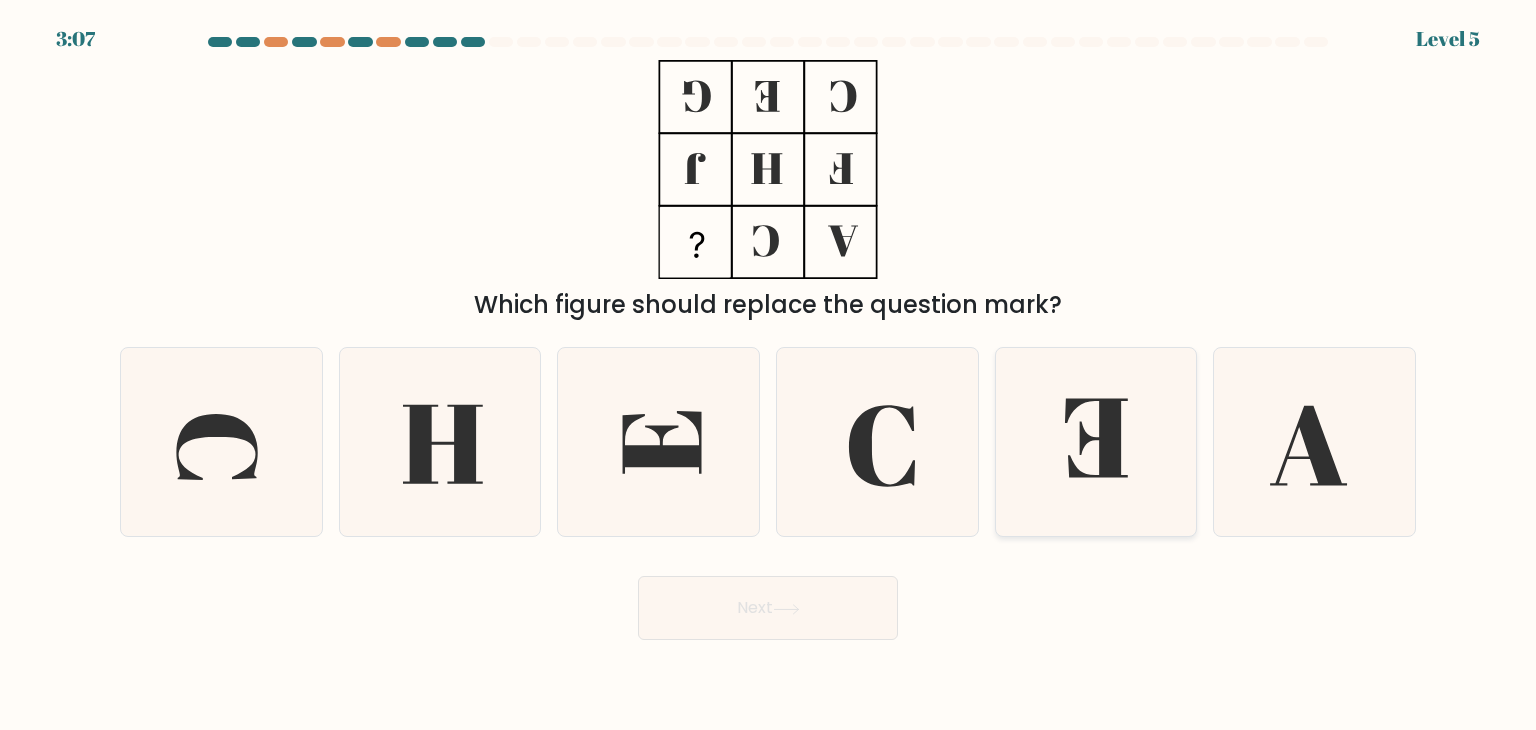 click 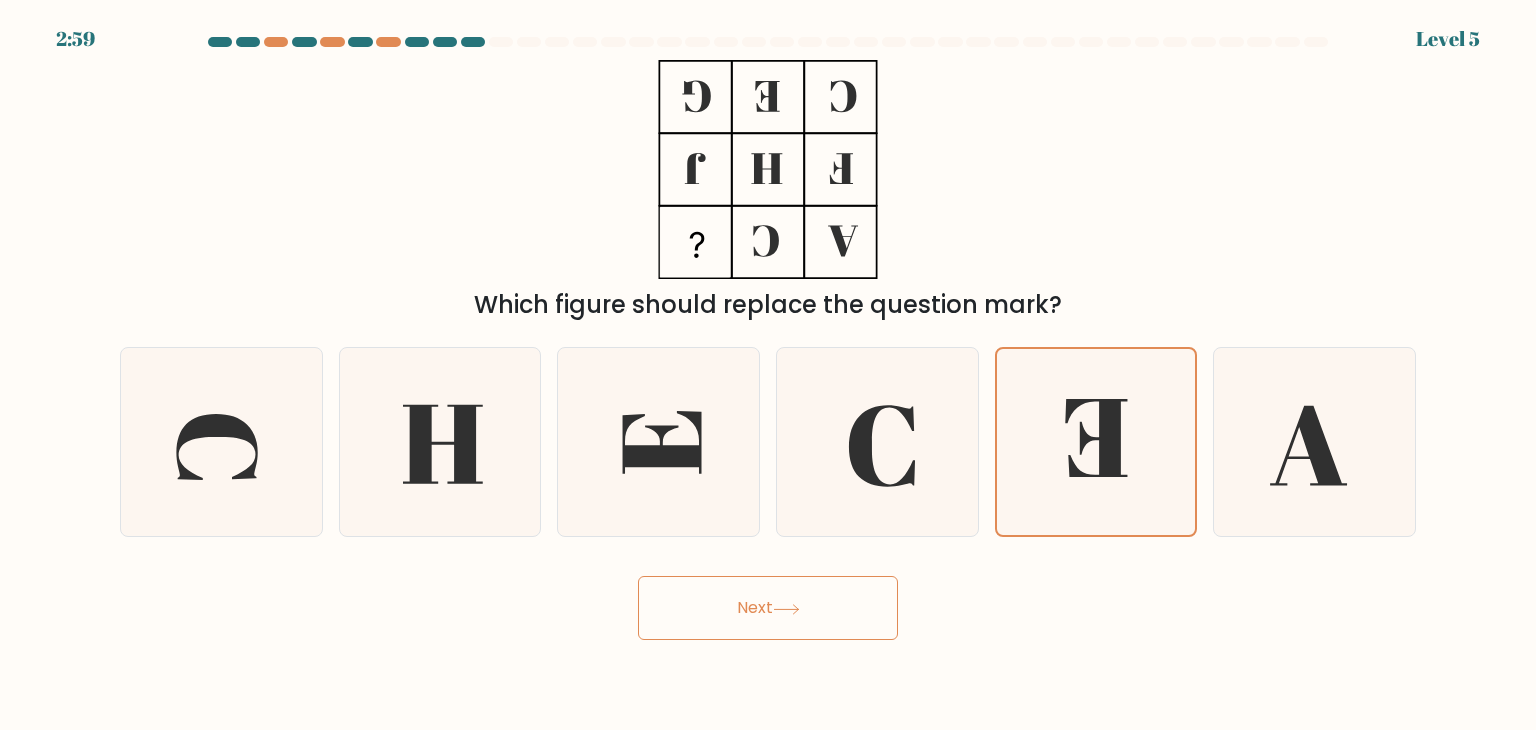 click on "Next" at bounding box center [768, 608] 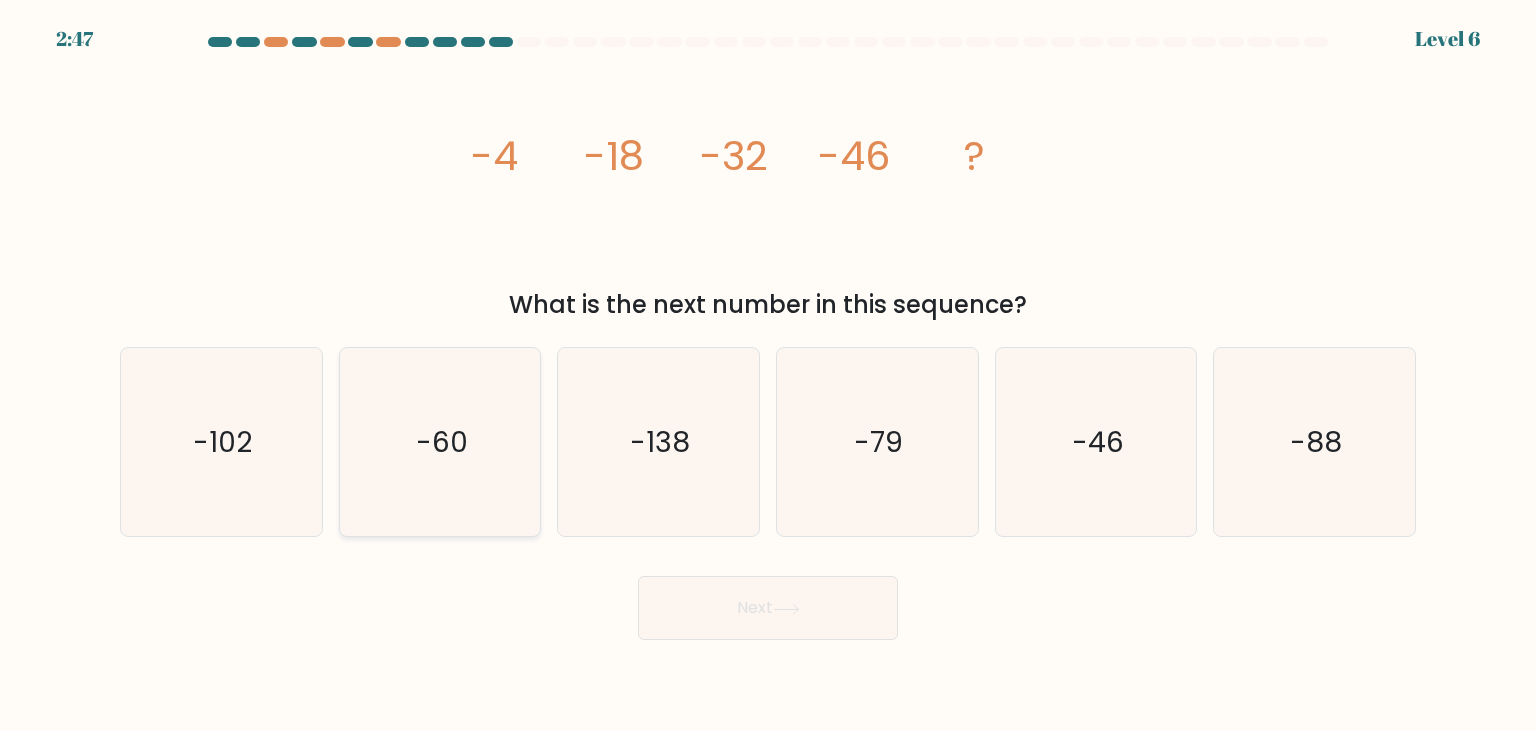 click on "-60" 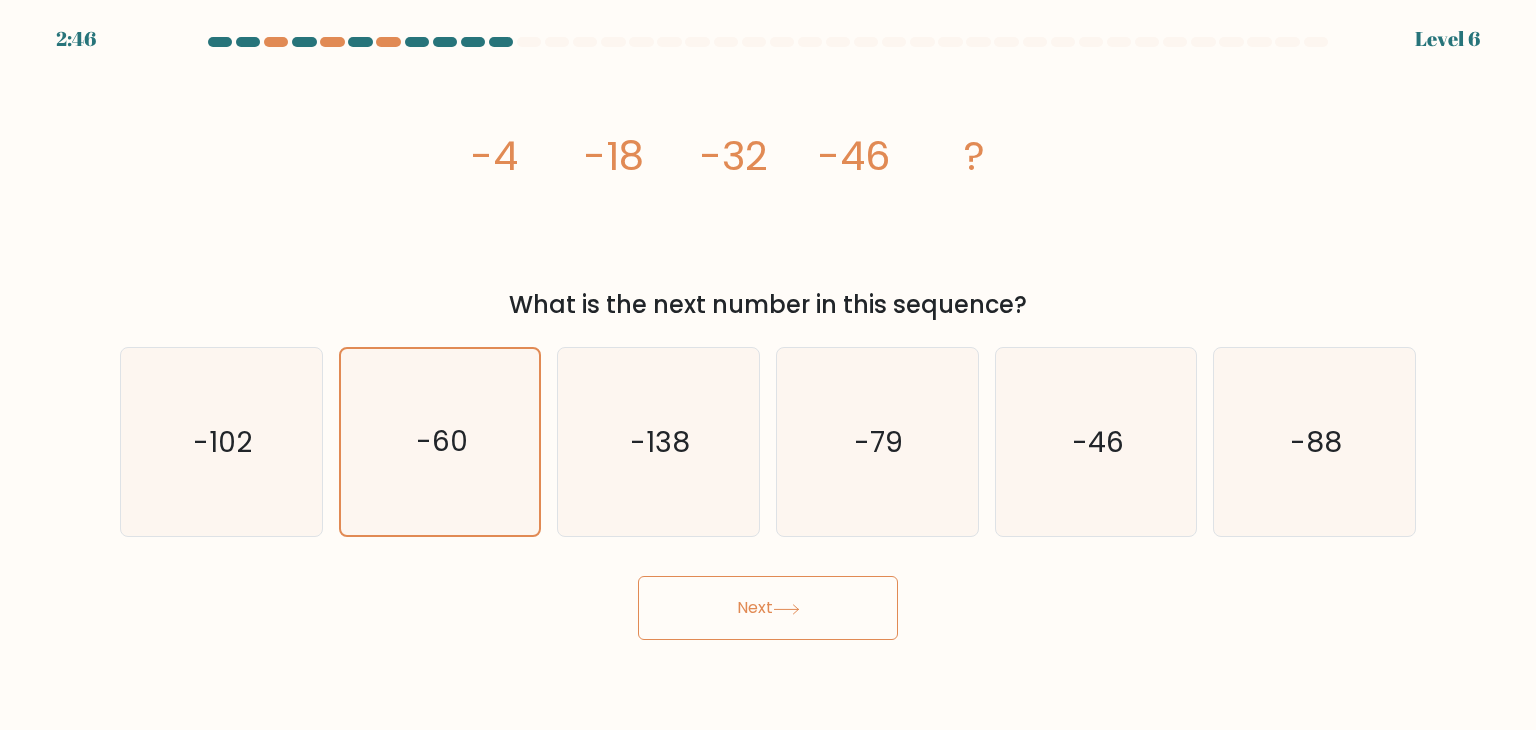 click on "Next" at bounding box center (768, 608) 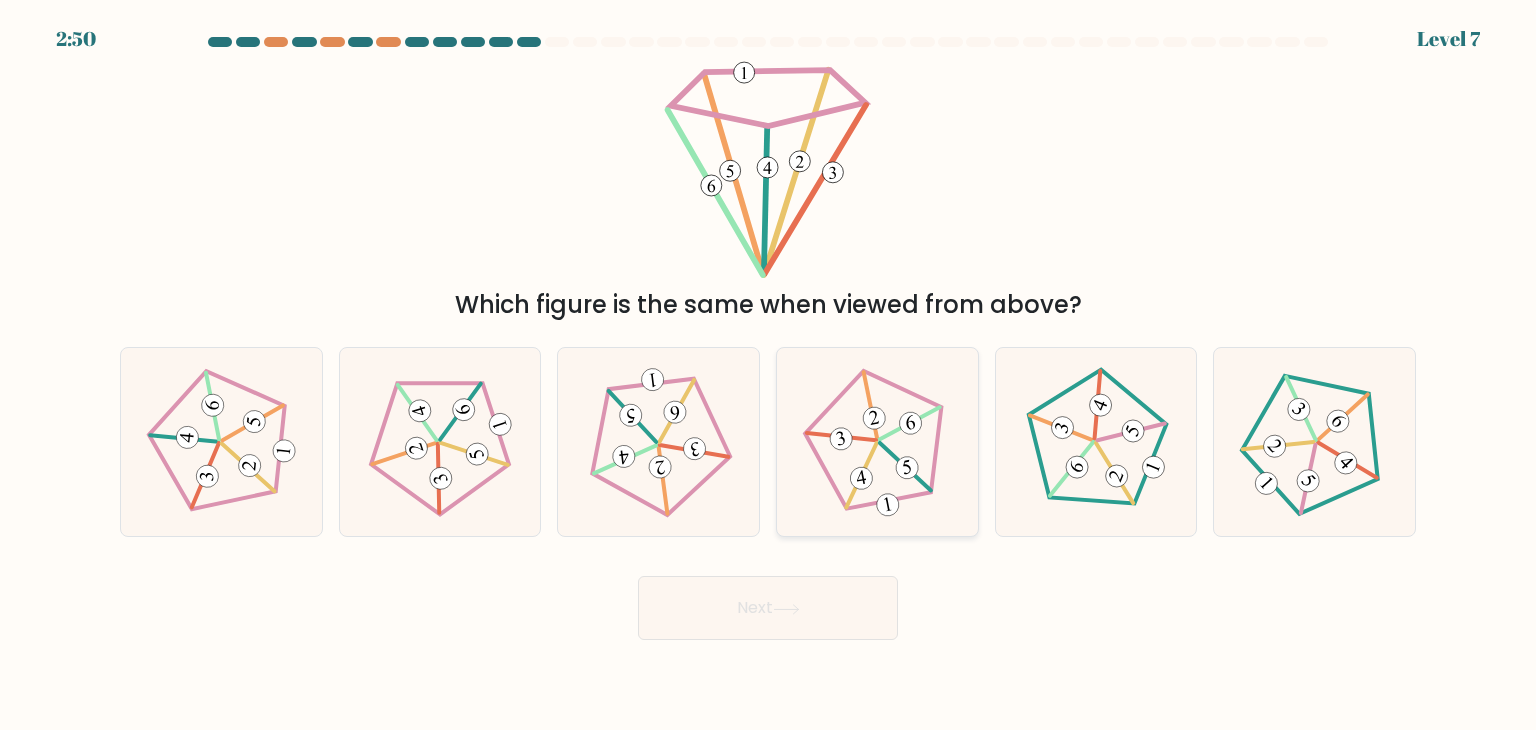click 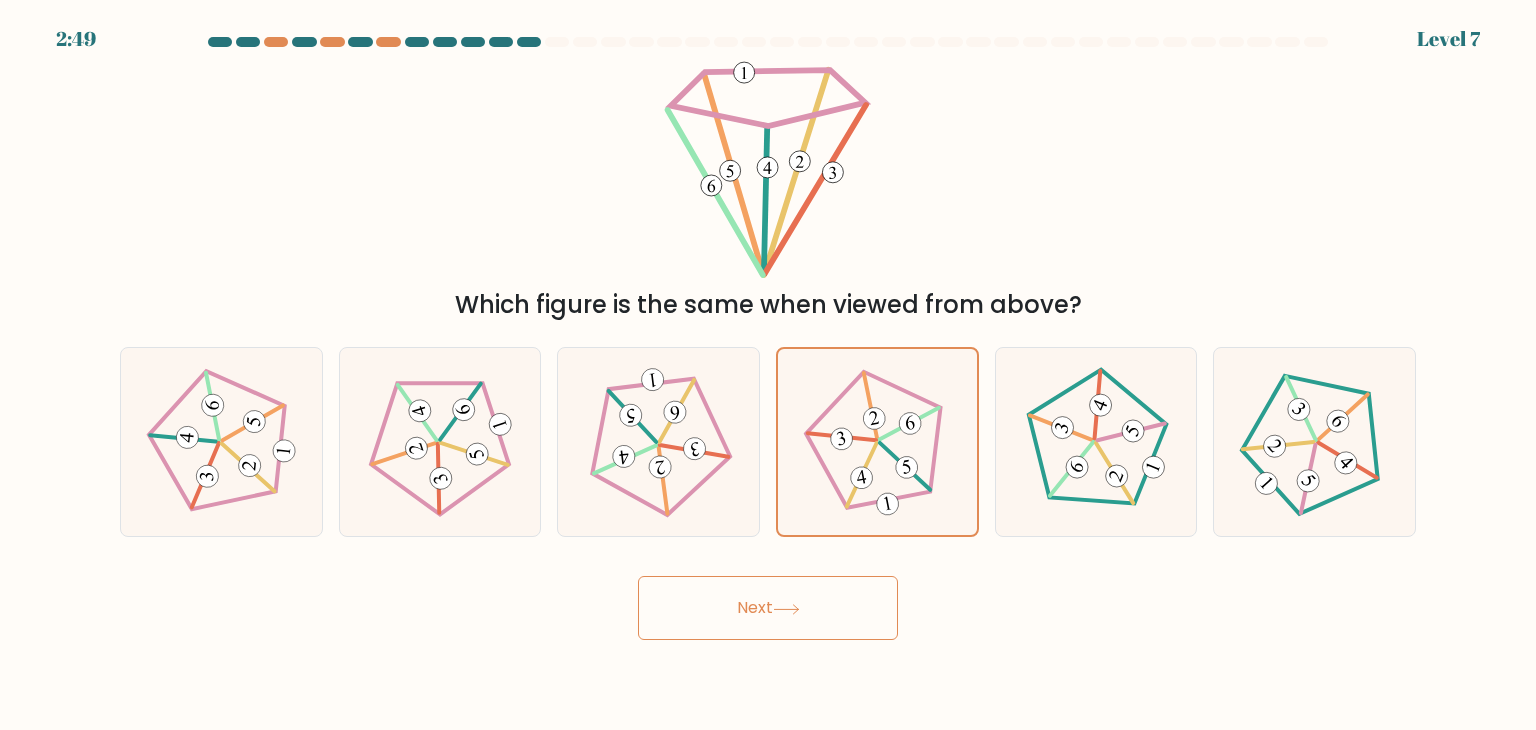 click on "Next" at bounding box center (768, 608) 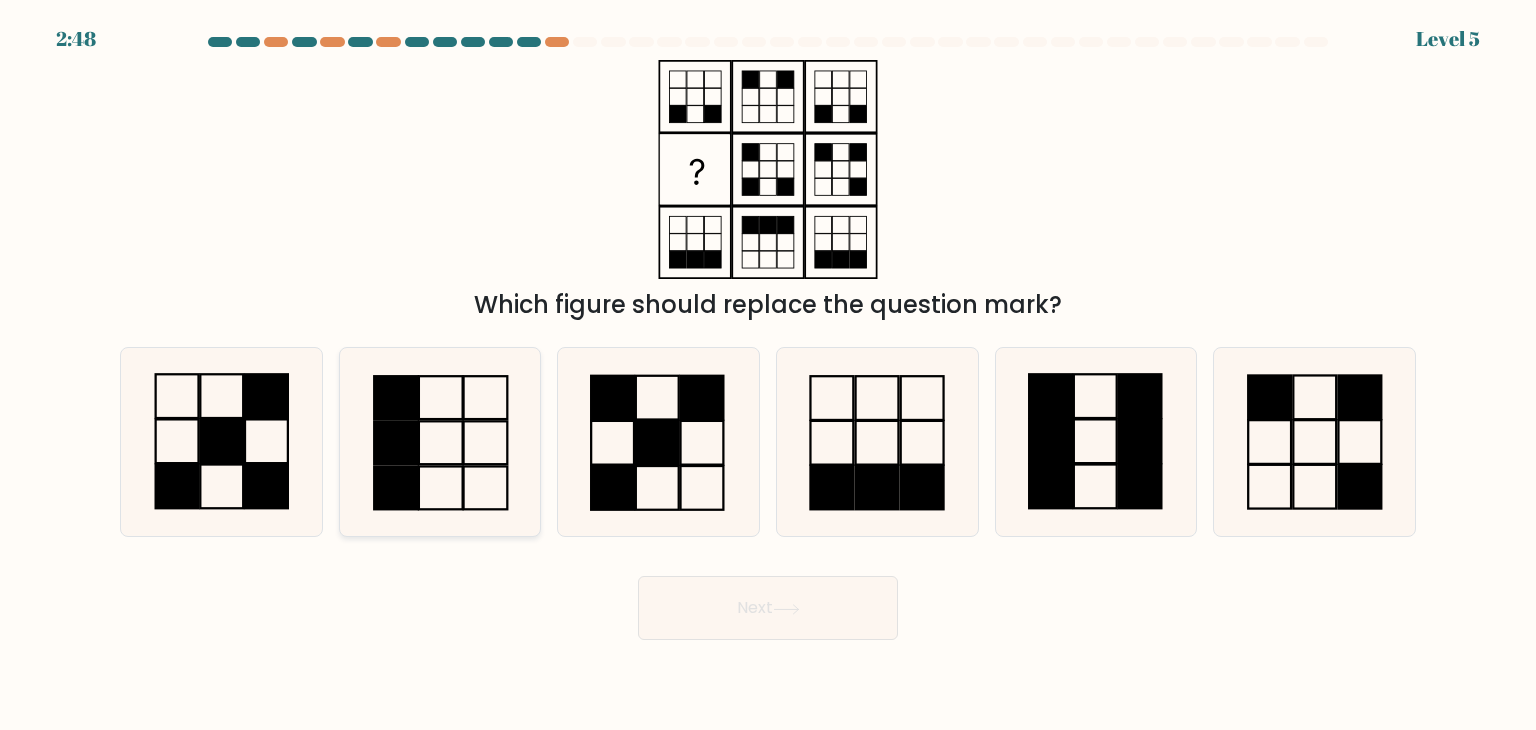 click 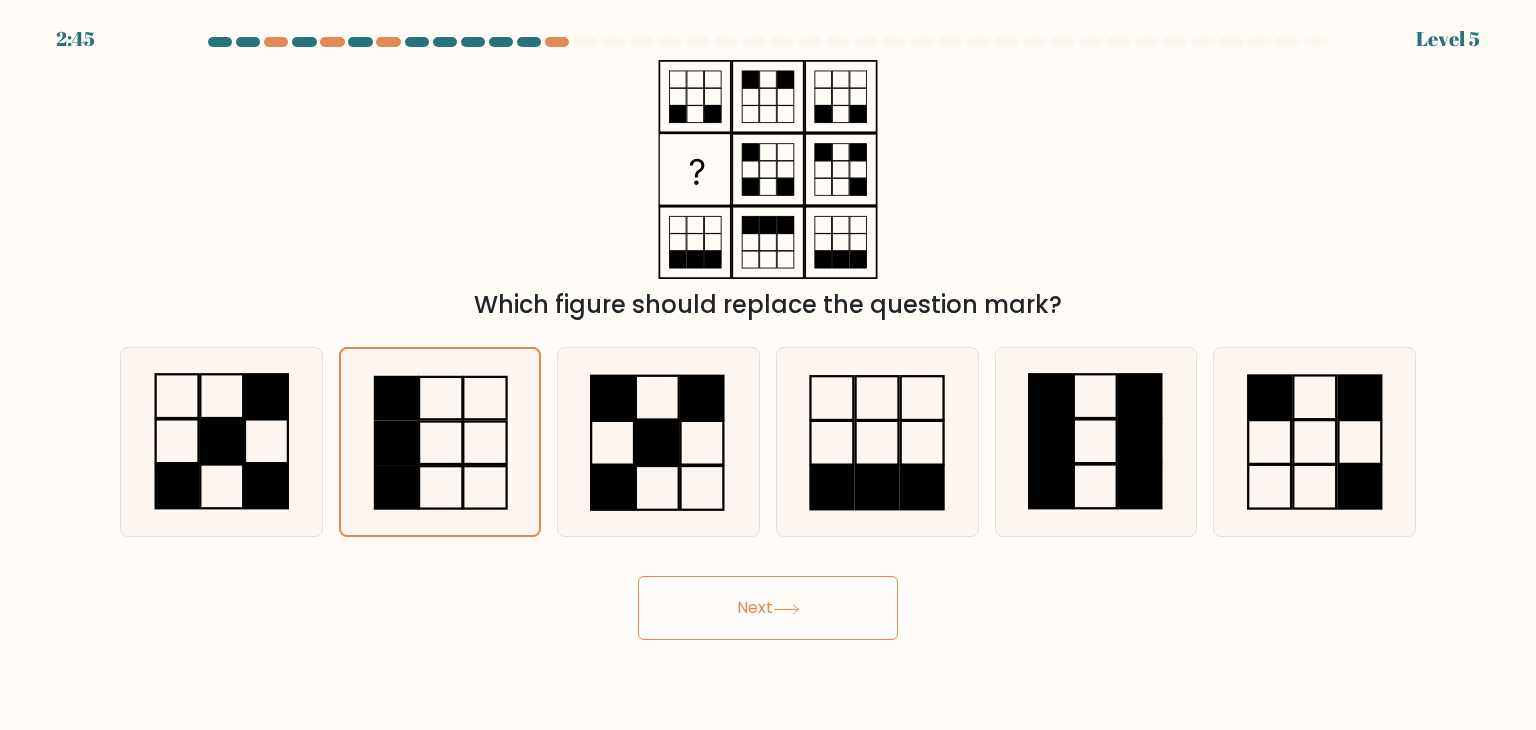 click on "Next" at bounding box center (768, 608) 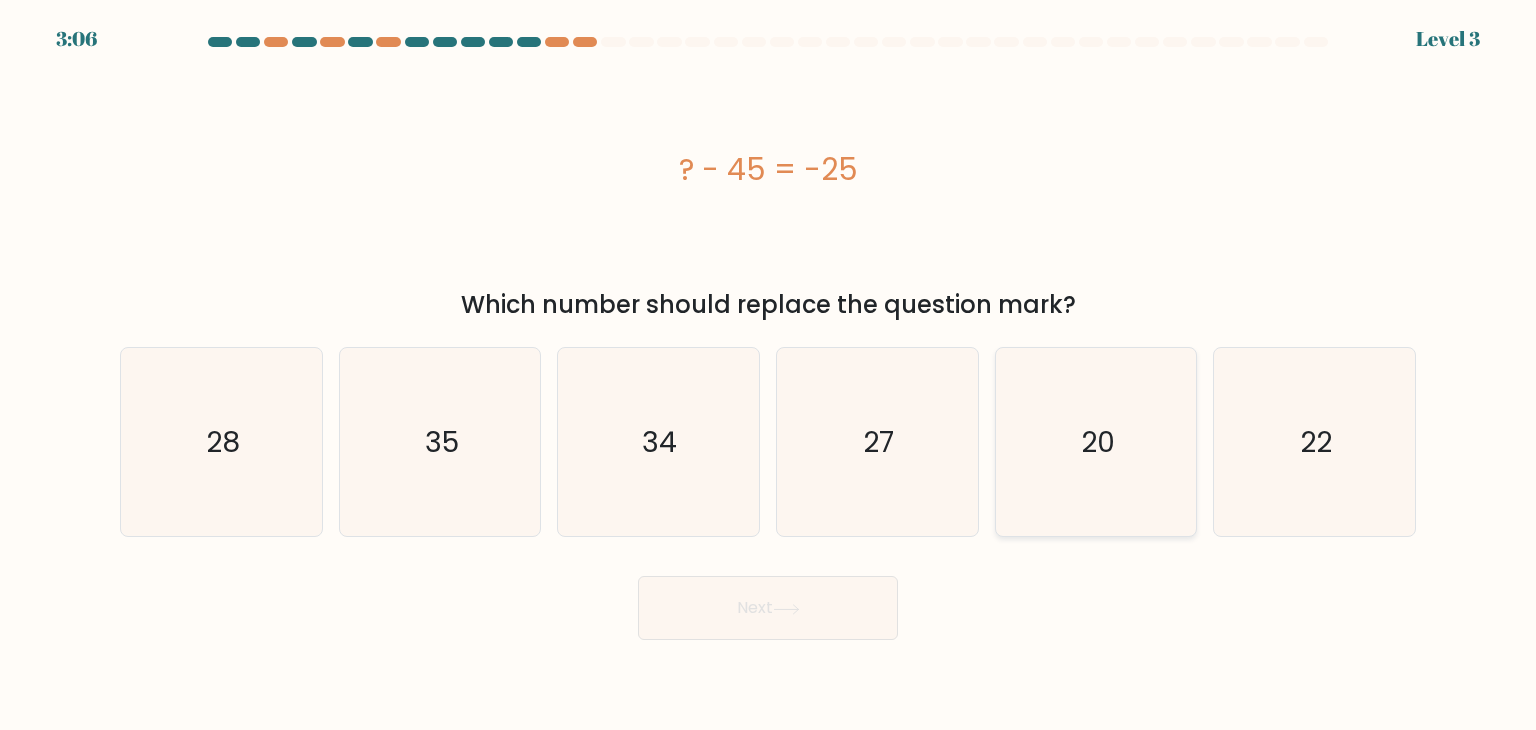 click on "20" 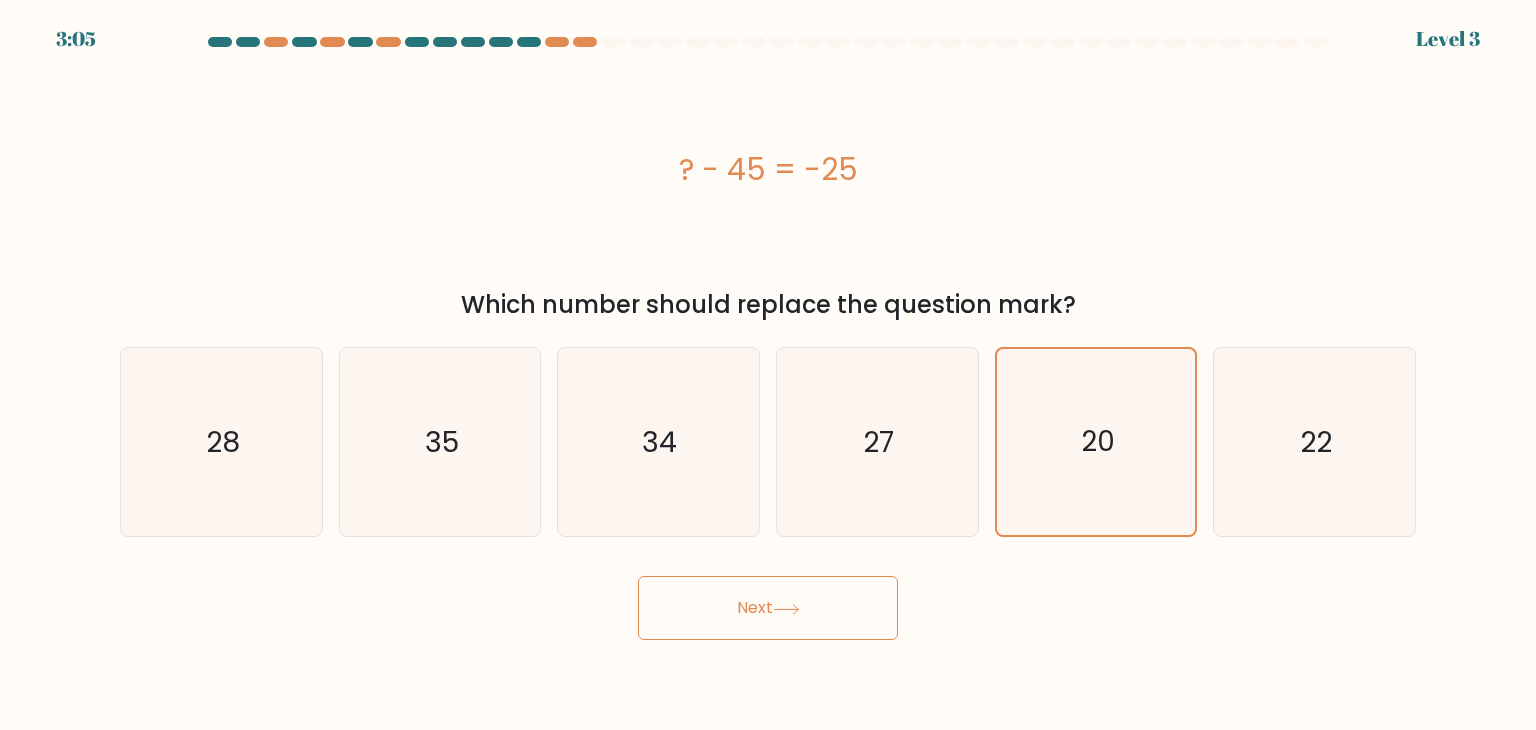 click on "Next" at bounding box center (768, 608) 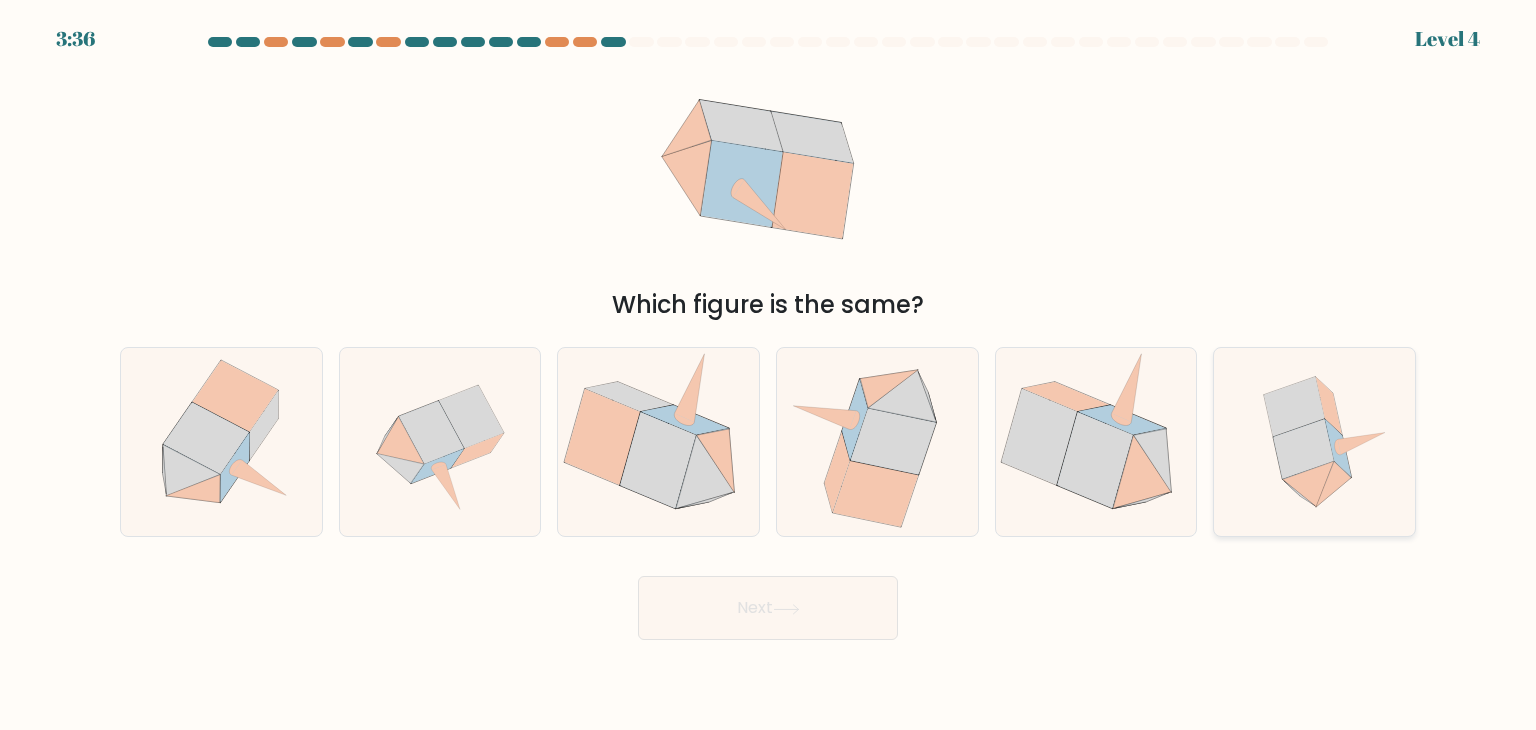 click 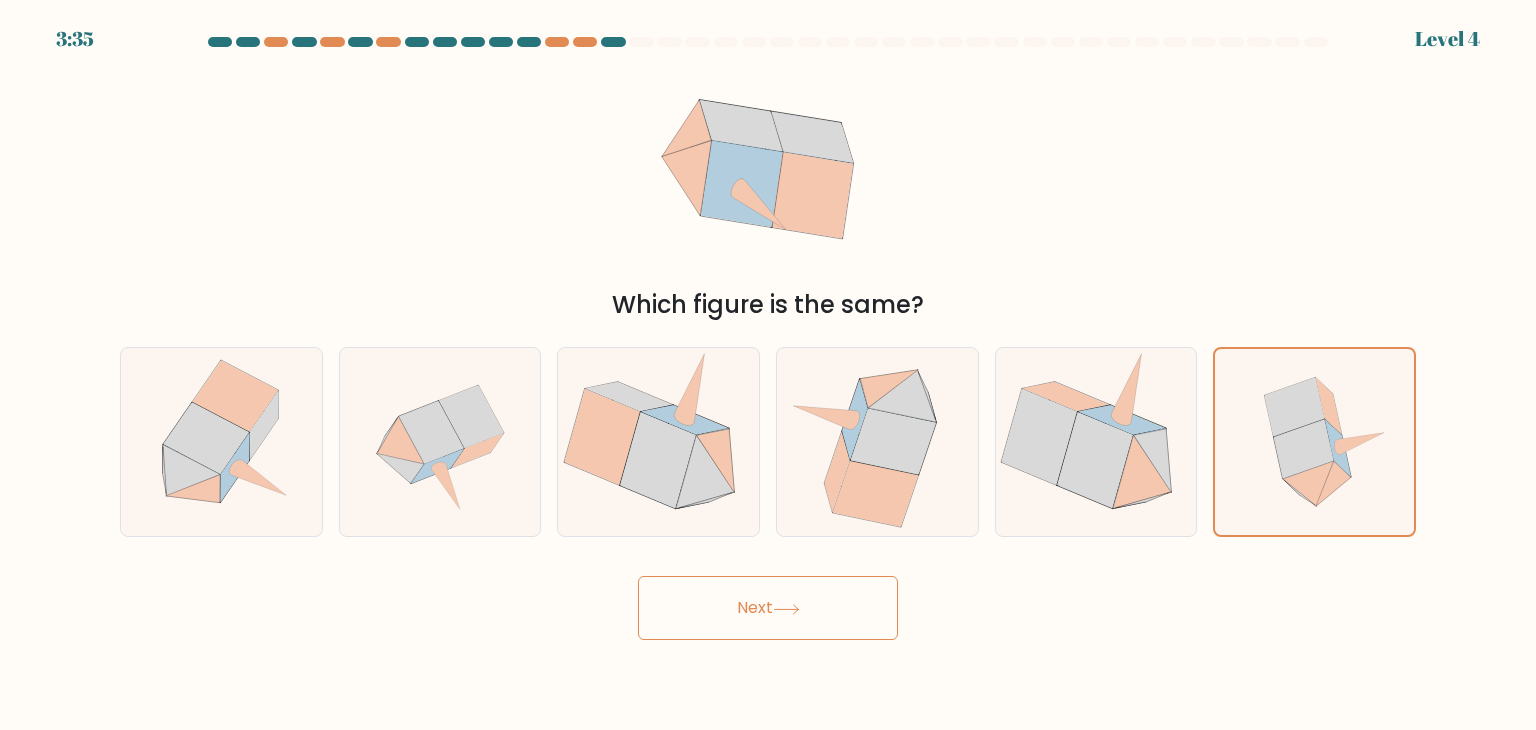 click on "Next" at bounding box center (768, 608) 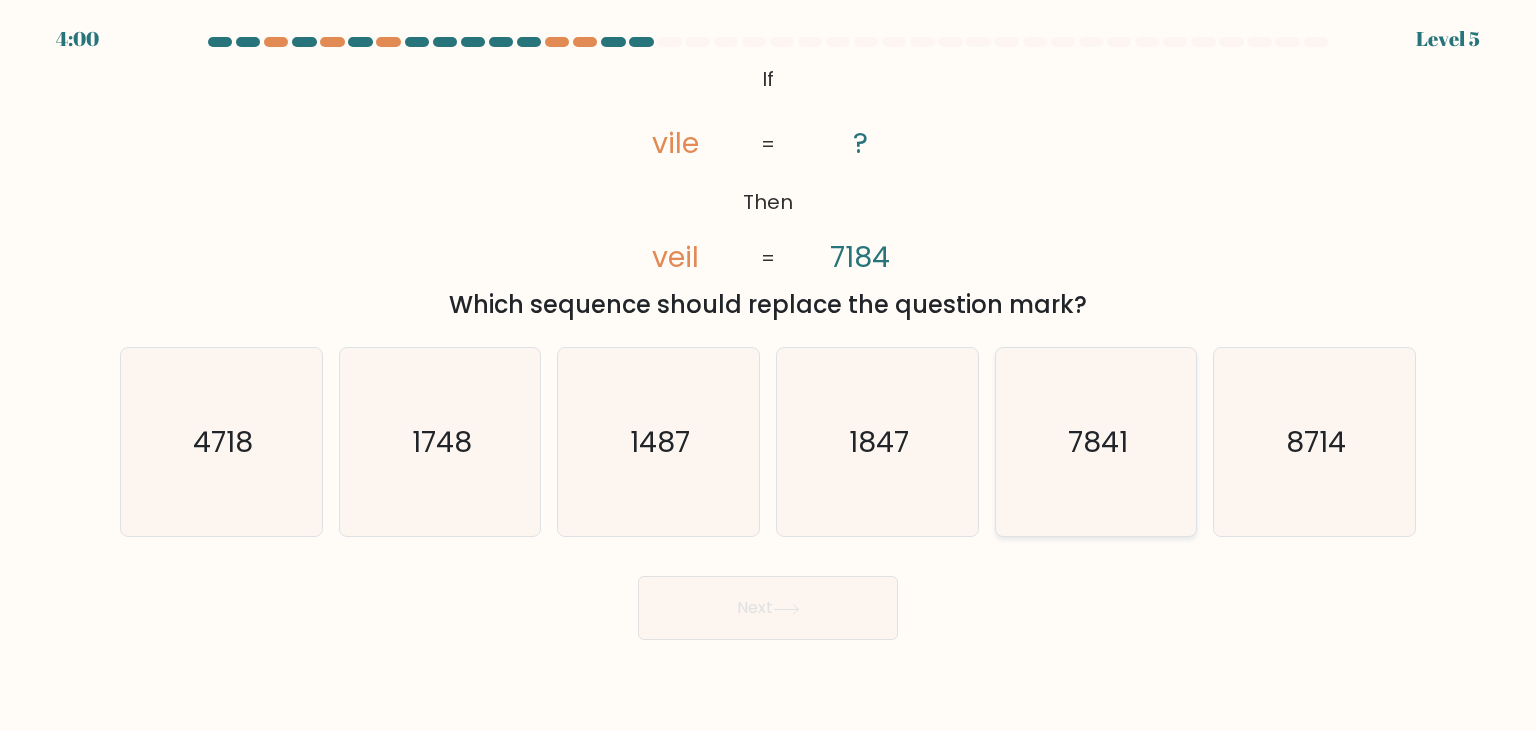 click on "7841" 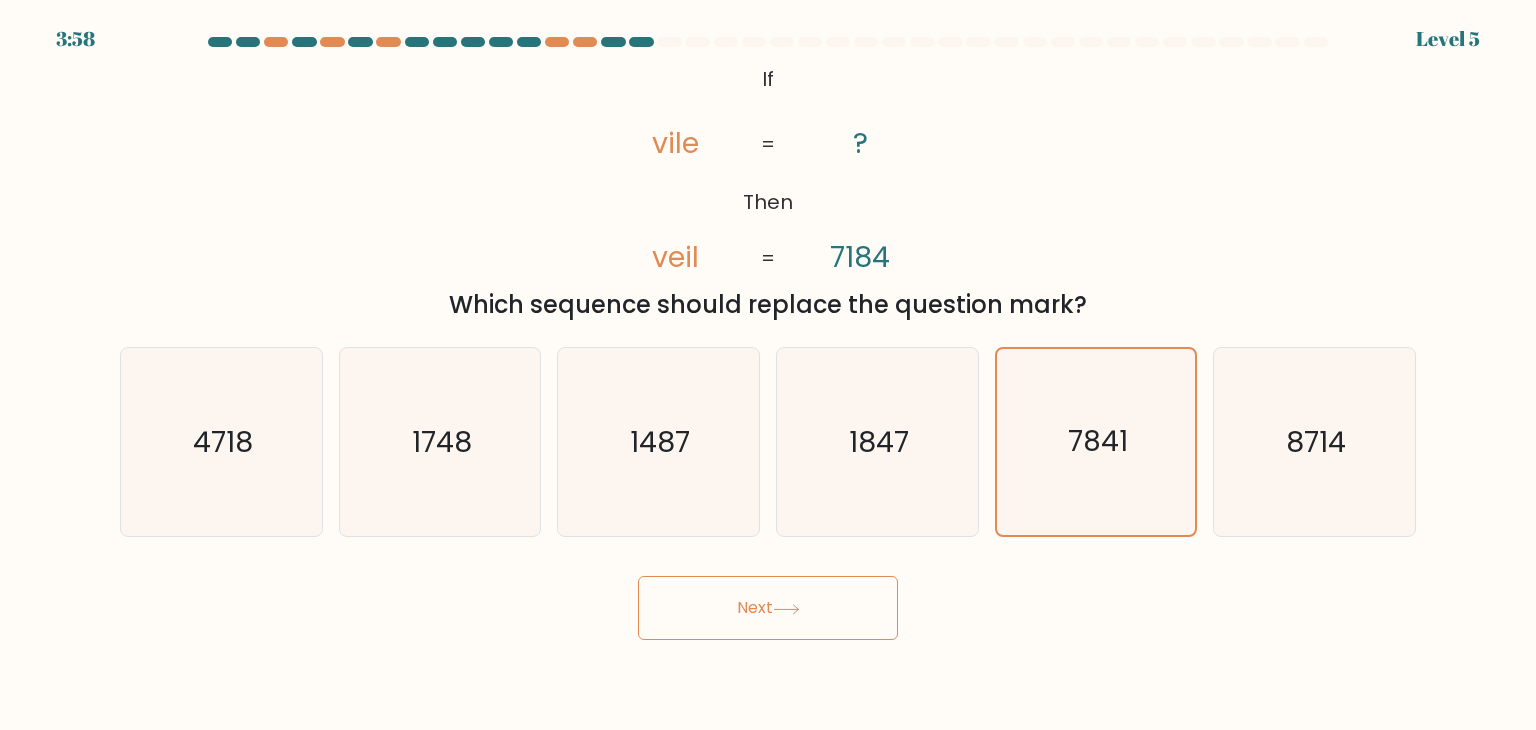 click on "Next" at bounding box center [768, 608] 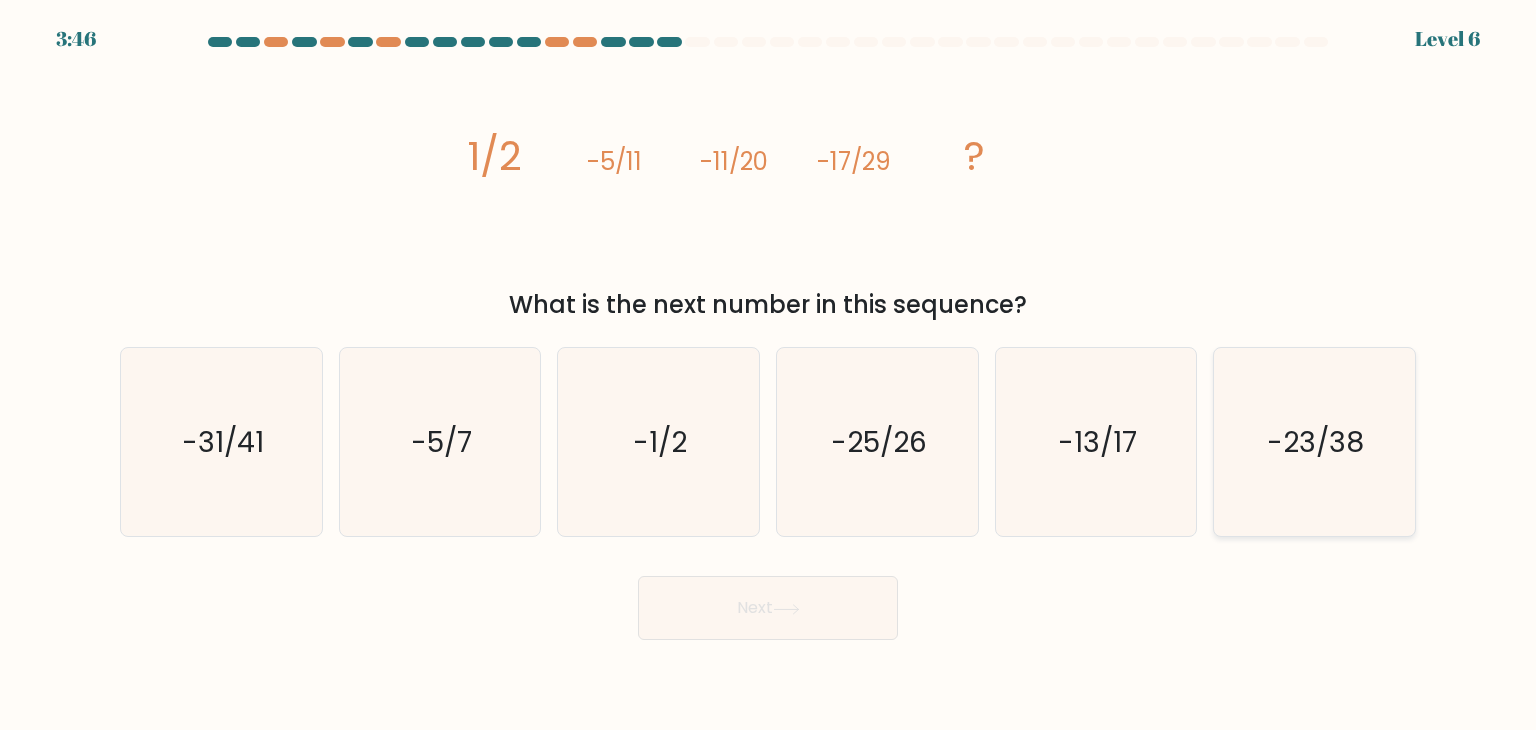 click on "-23/38" 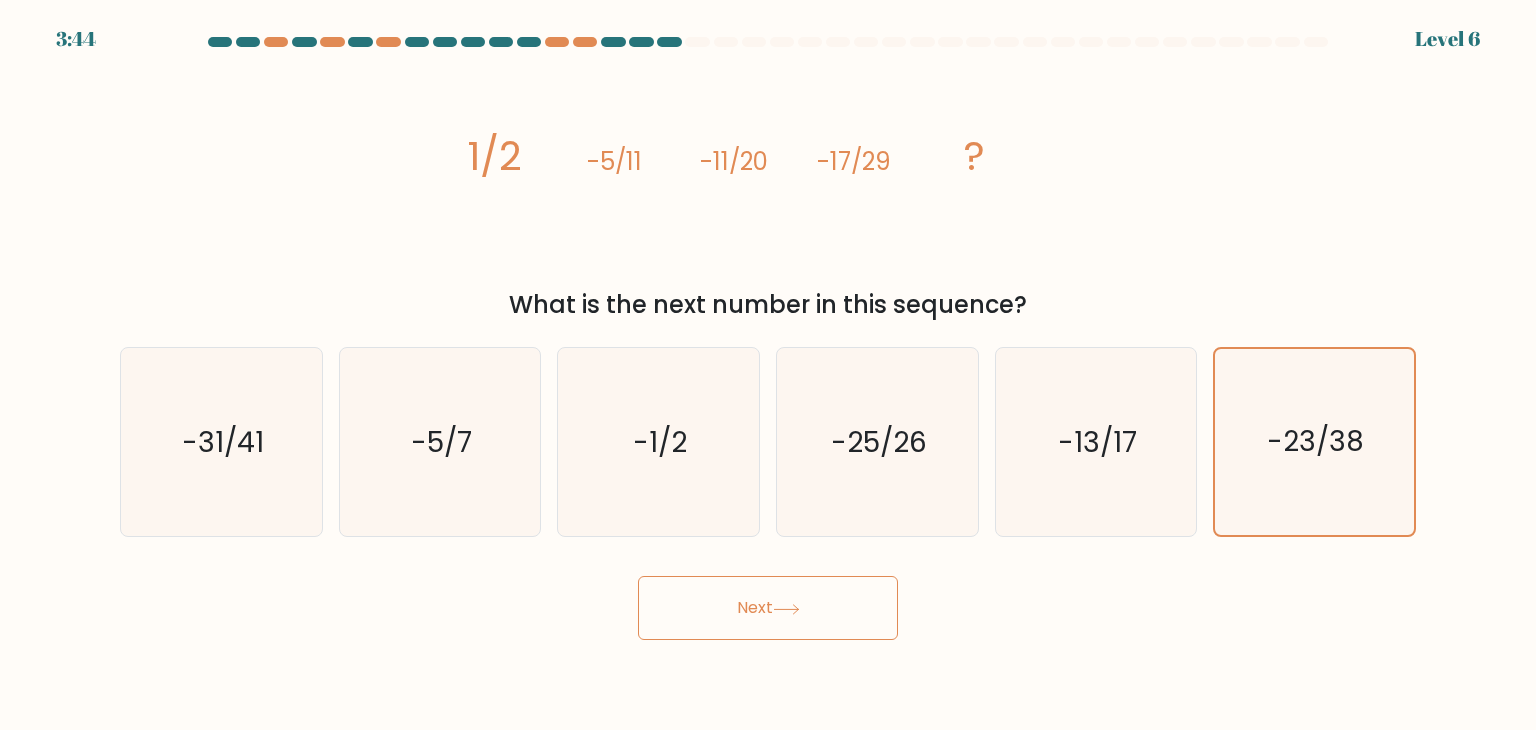 click 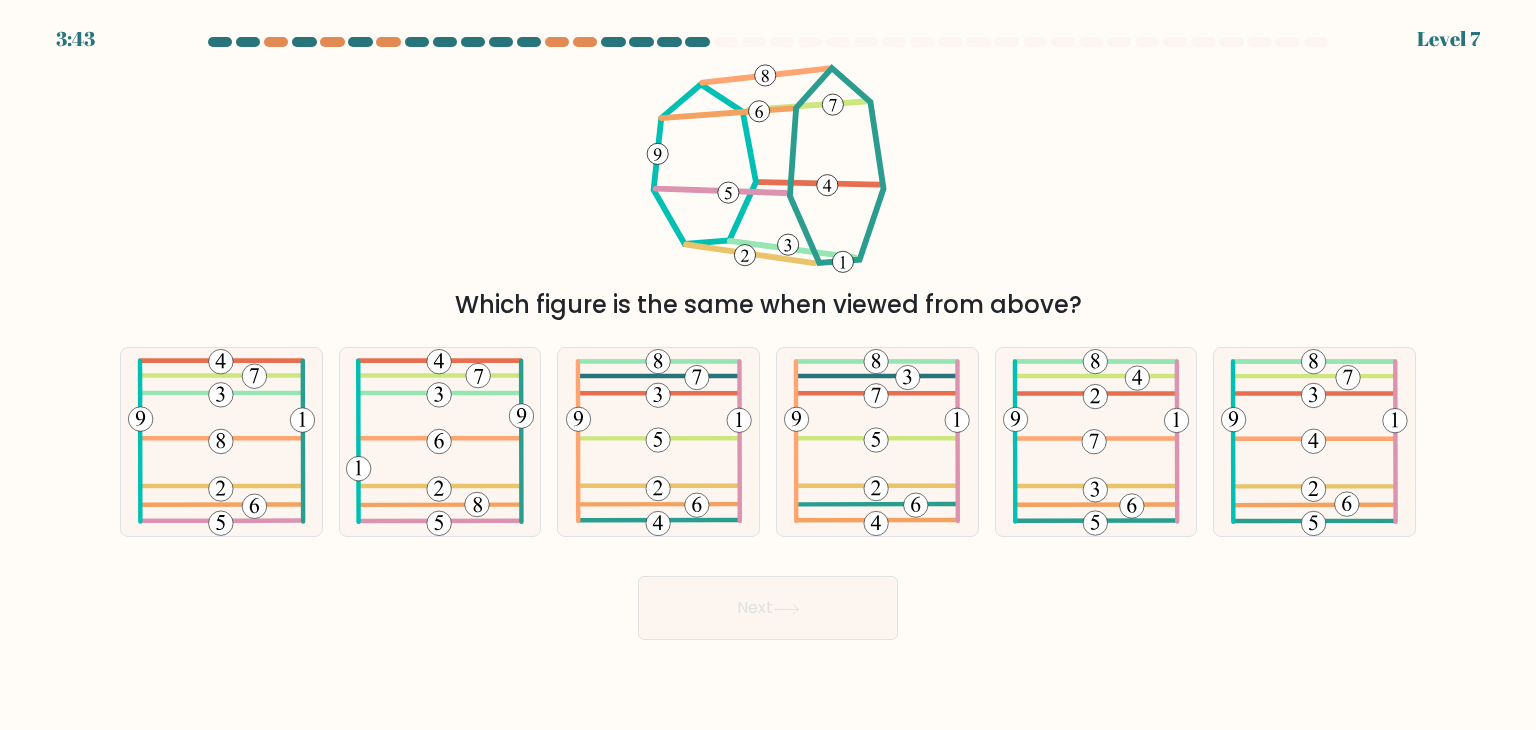 click 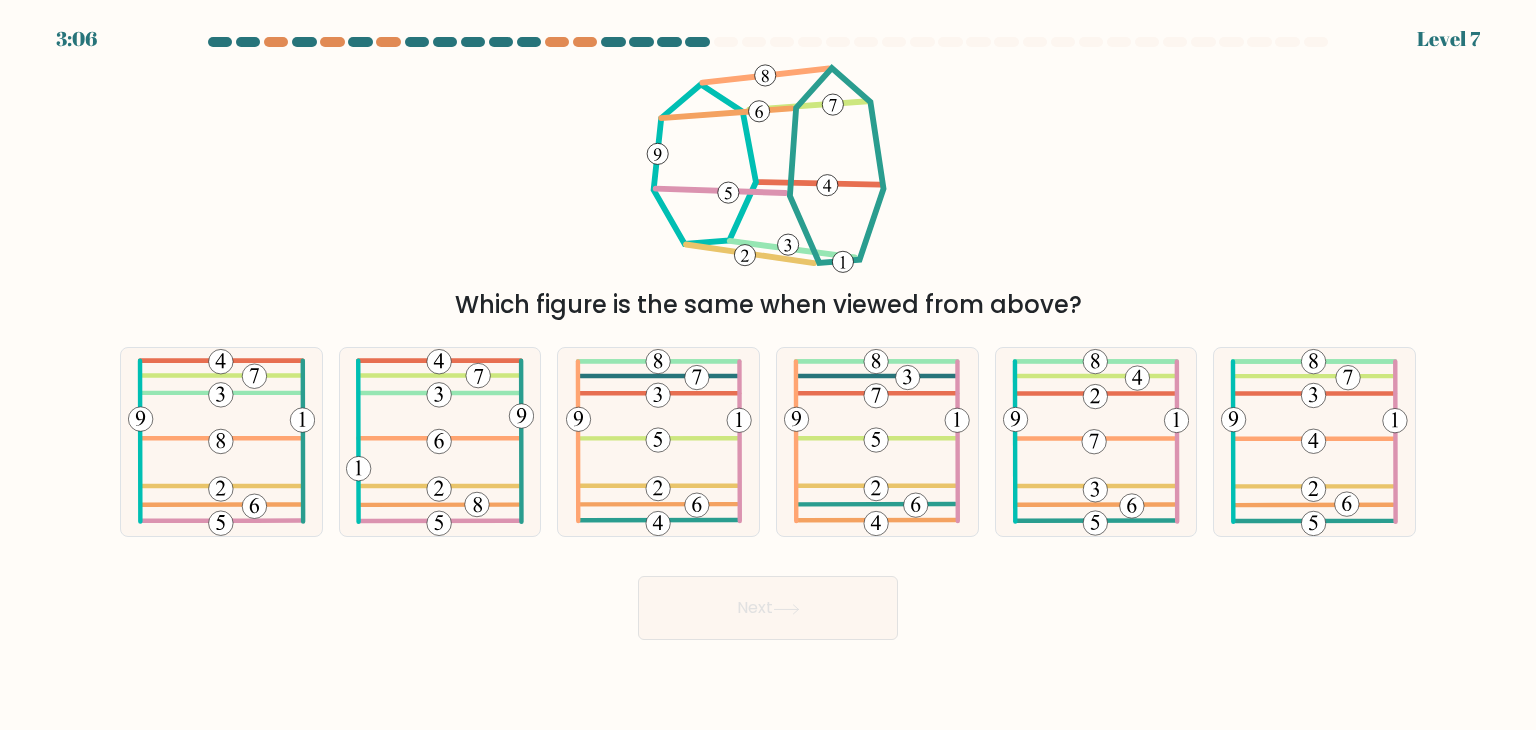 click on "Which figure is the same when viewed from above?" at bounding box center [768, 191] 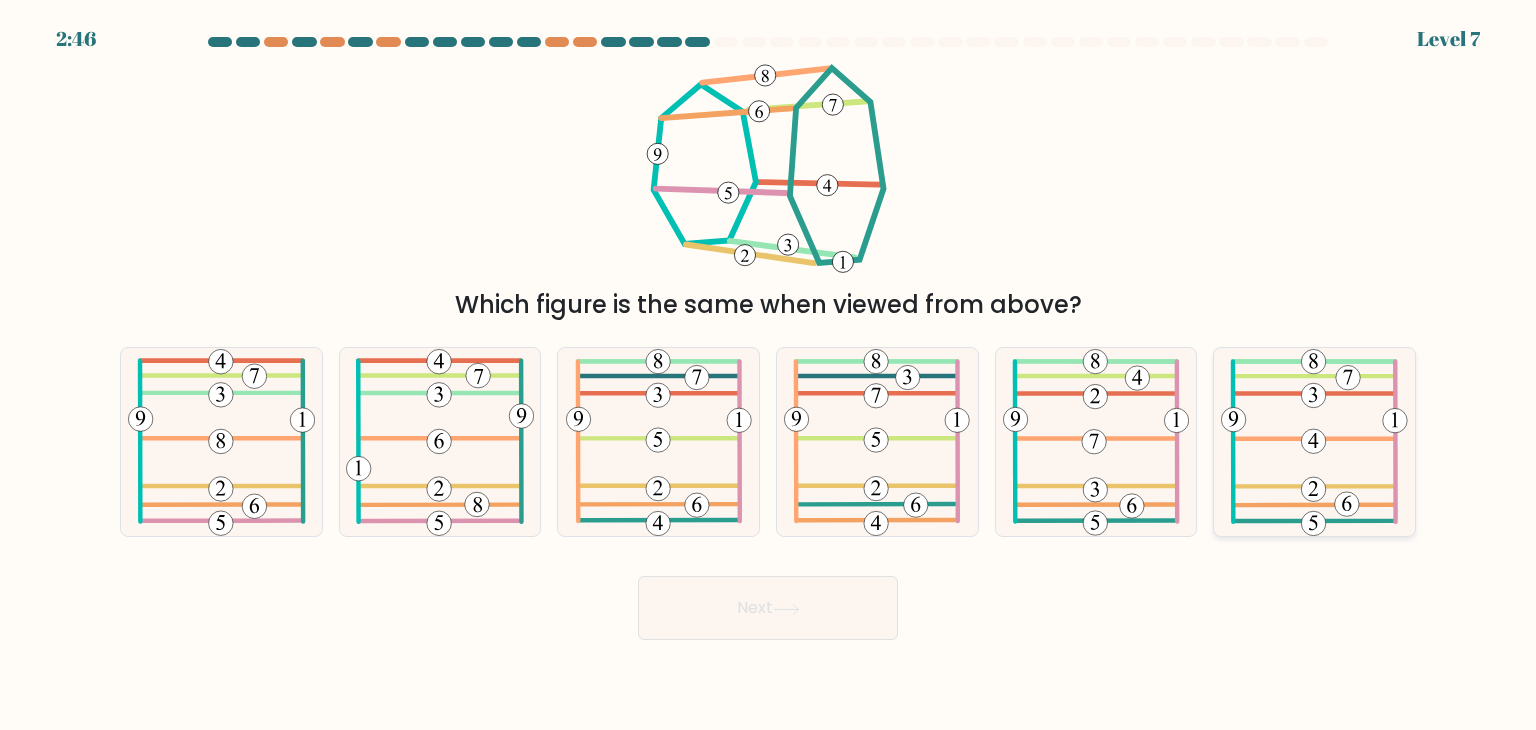 click 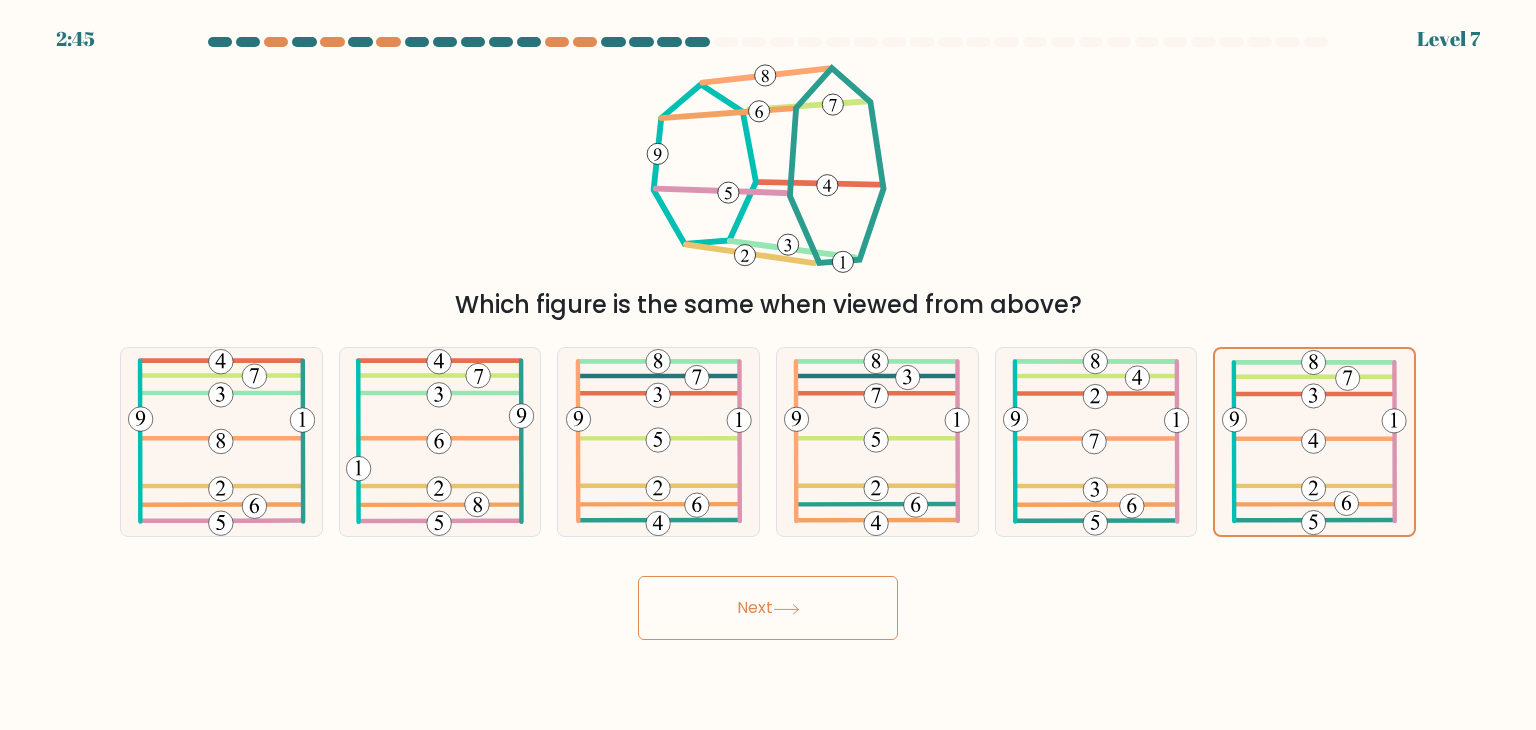 click on "Next" at bounding box center [768, 608] 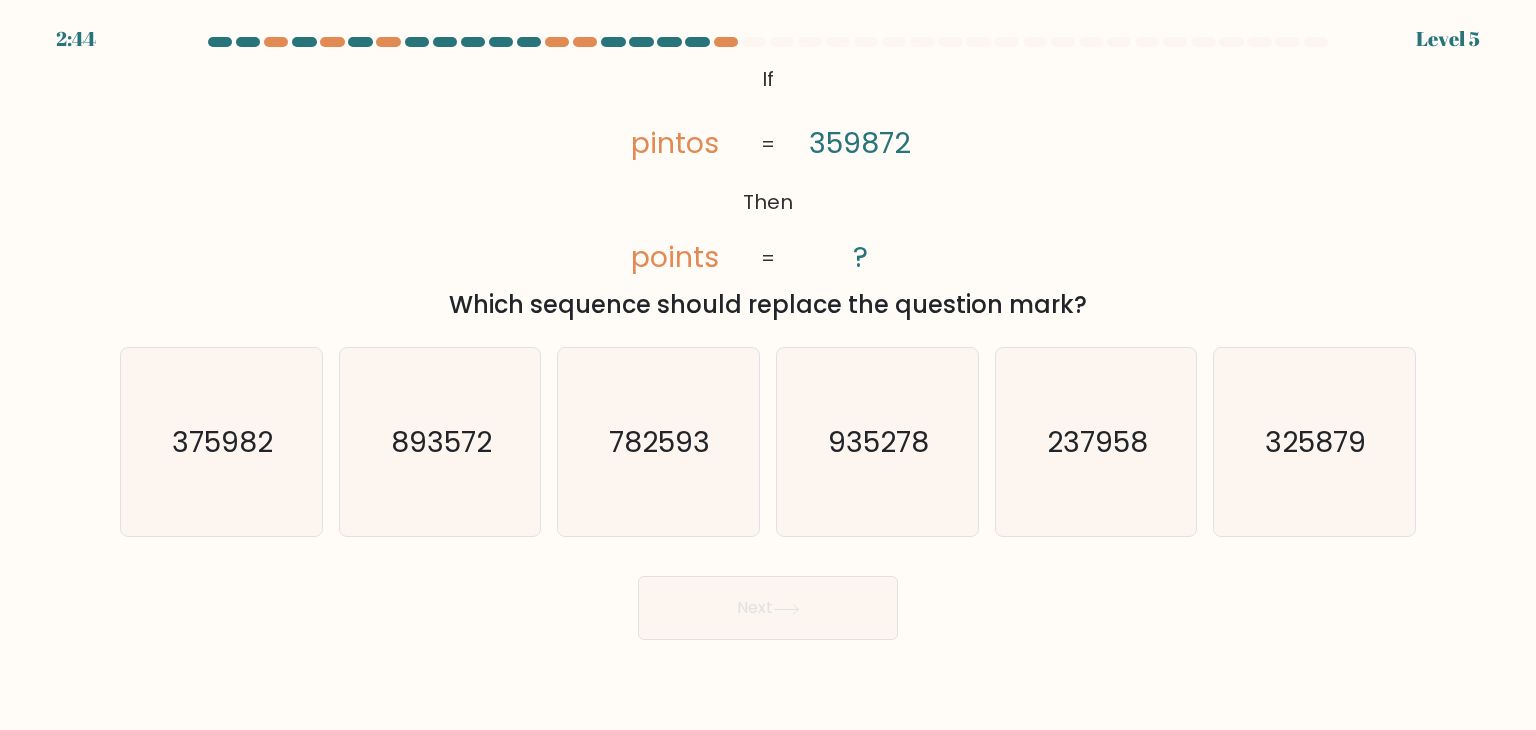 click on "Next" at bounding box center (768, 608) 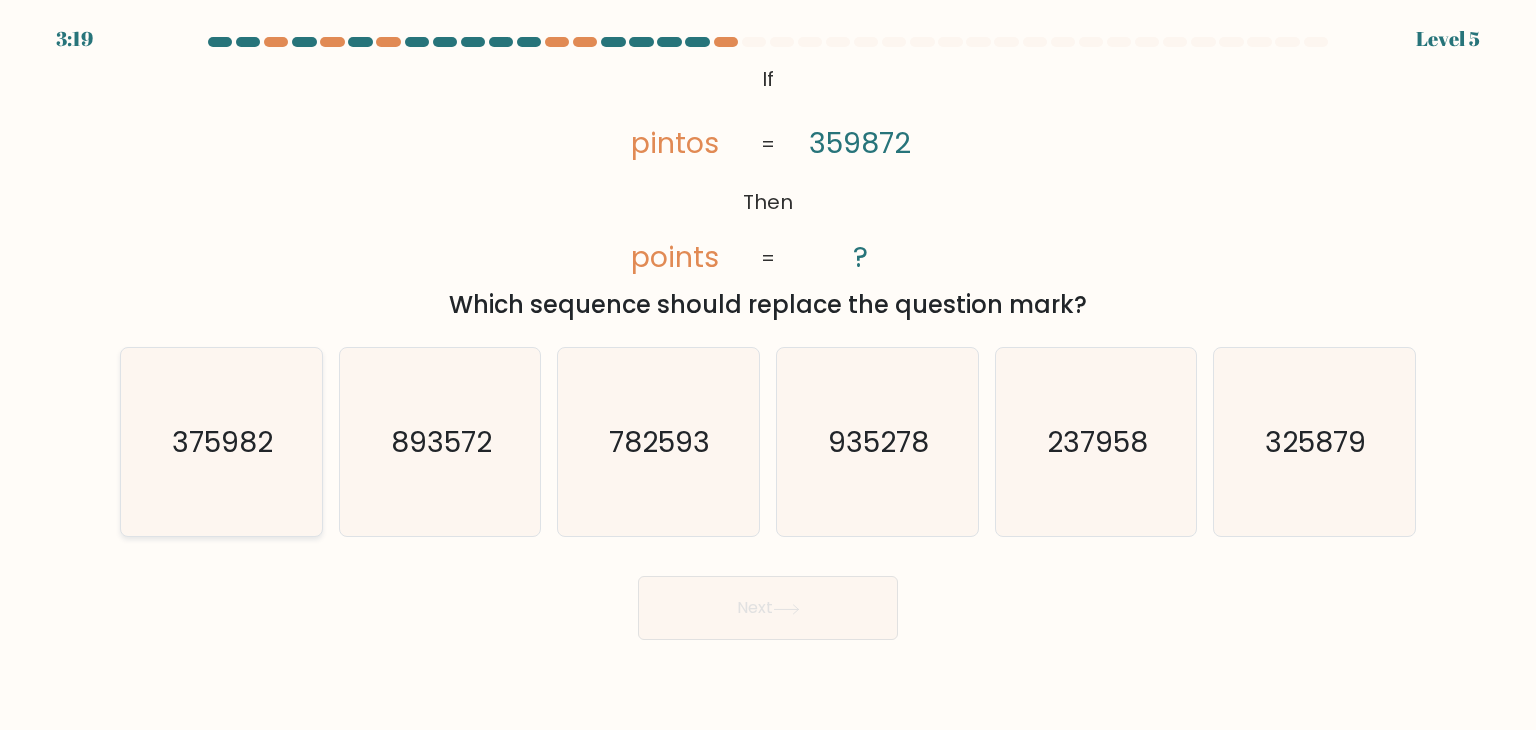 click on "375982" 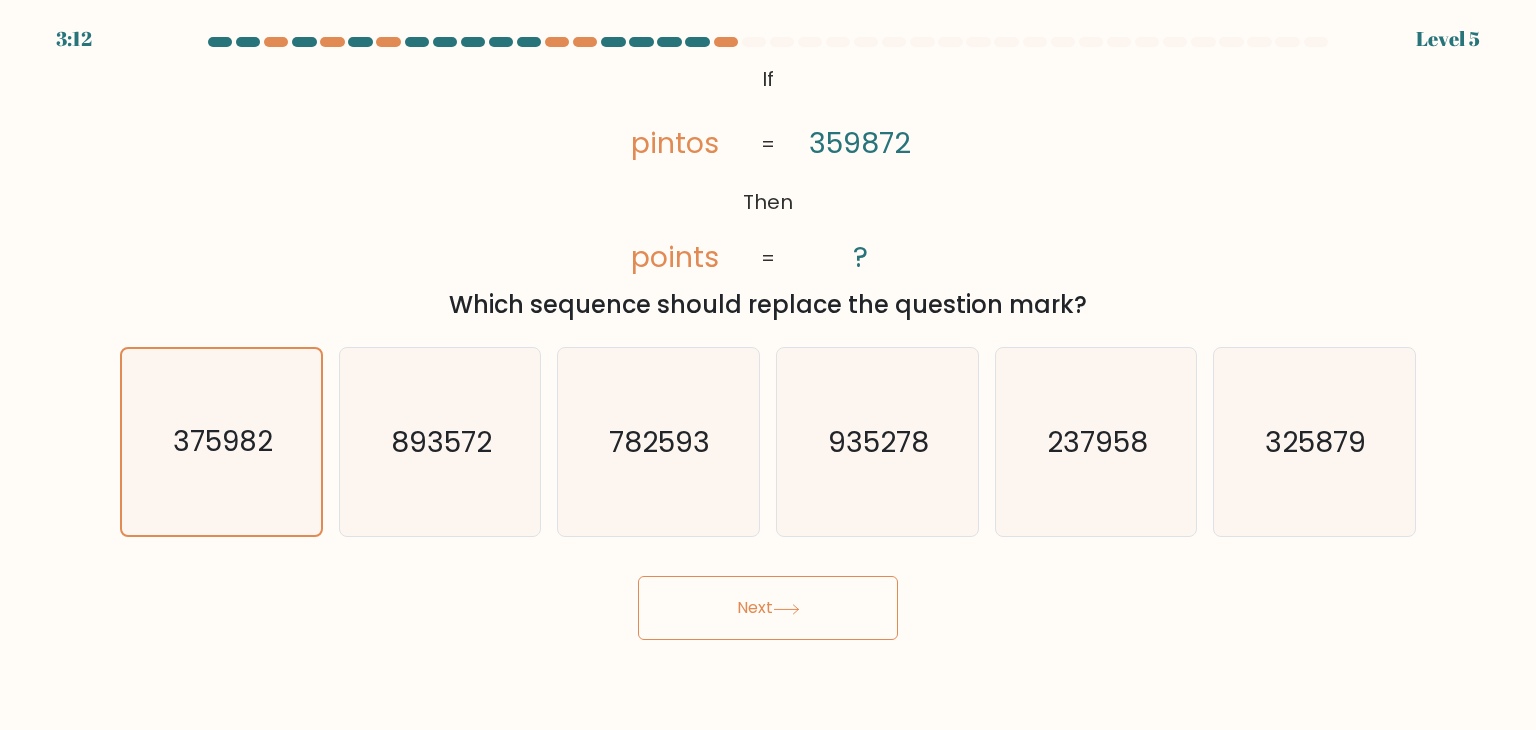 click on "Next" at bounding box center (768, 608) 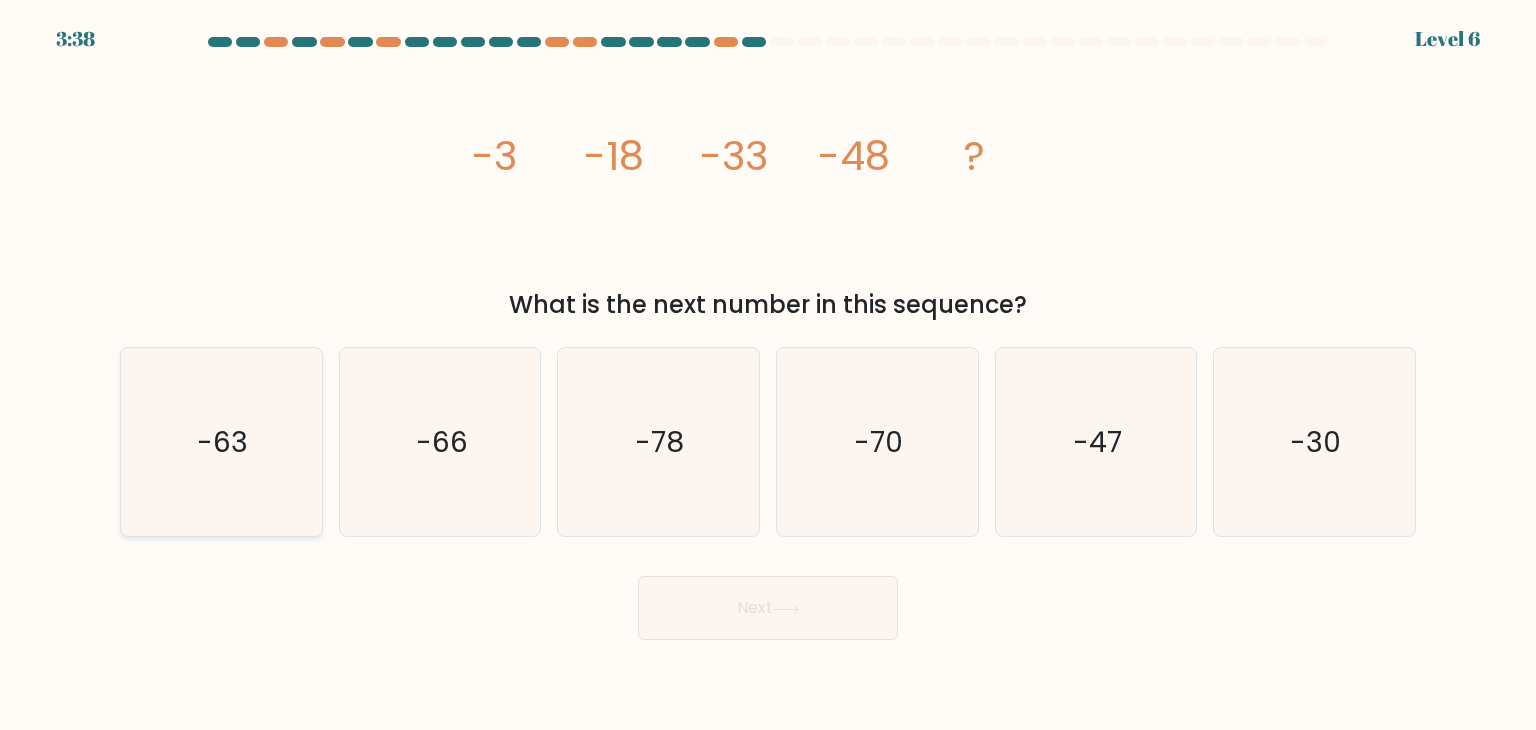 click on "-63" 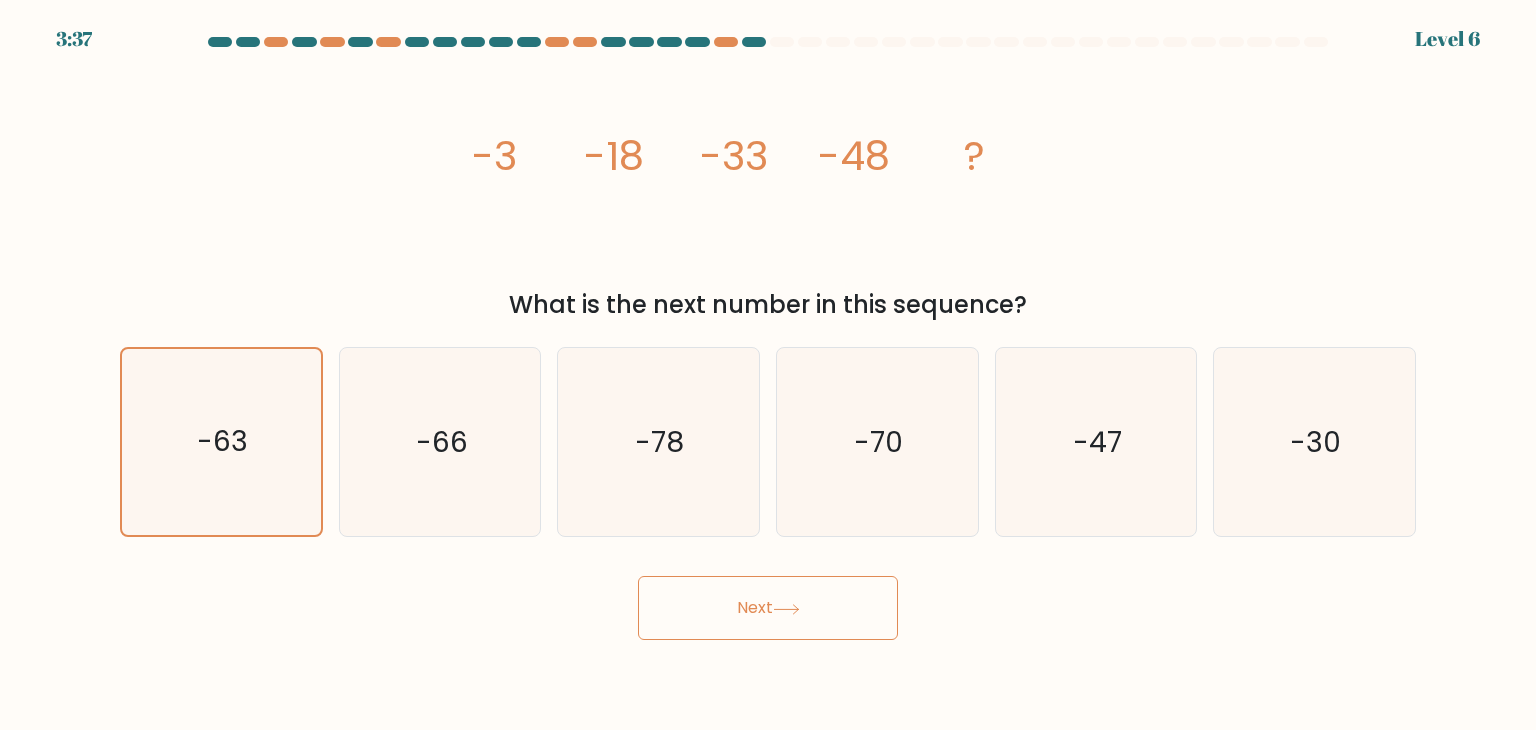 click on "Next" at bounding box center [768, 608] 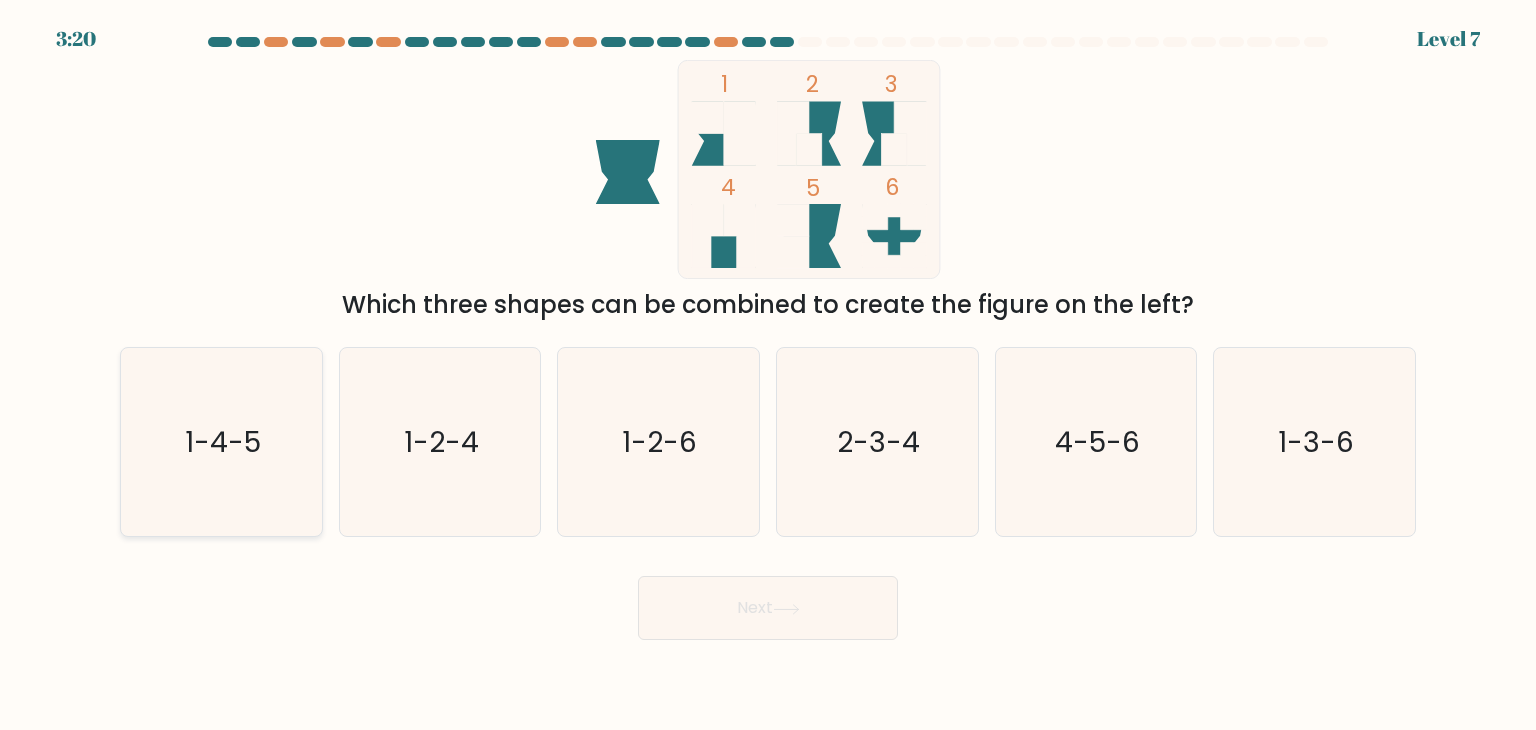 click on "1-4-5" 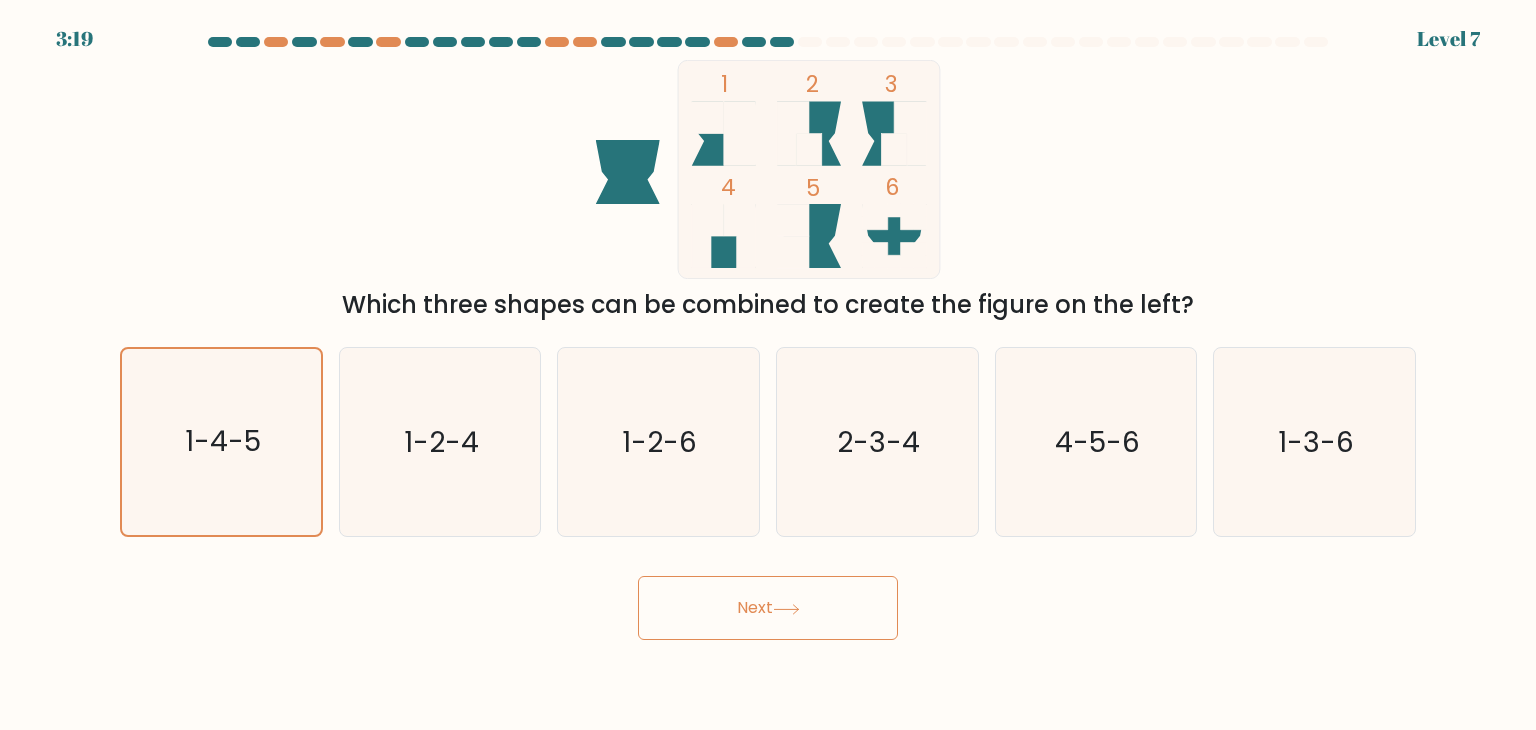click on "Next" at bounding box center [768, 608] 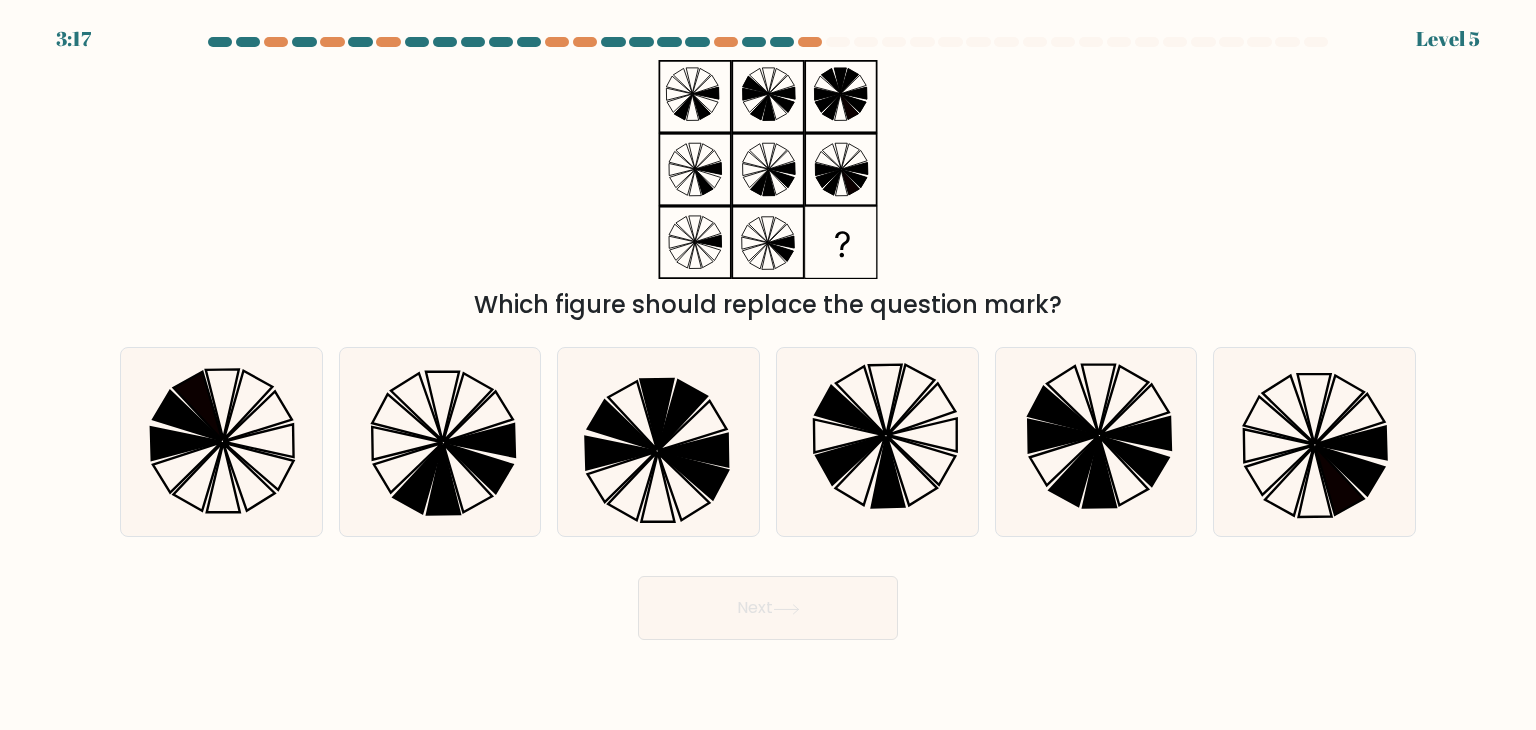 click on "Next" at bounding box center (768, 608) 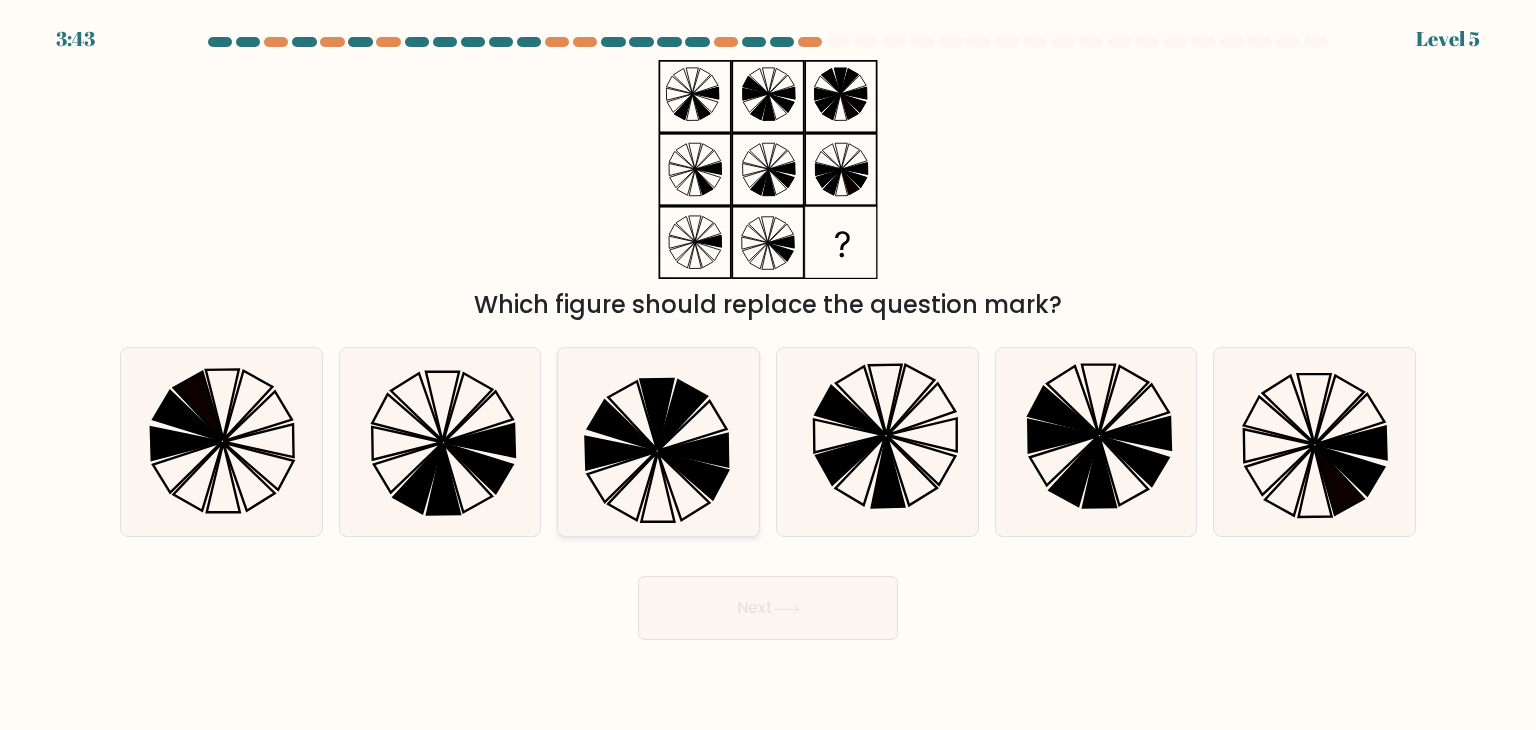 click 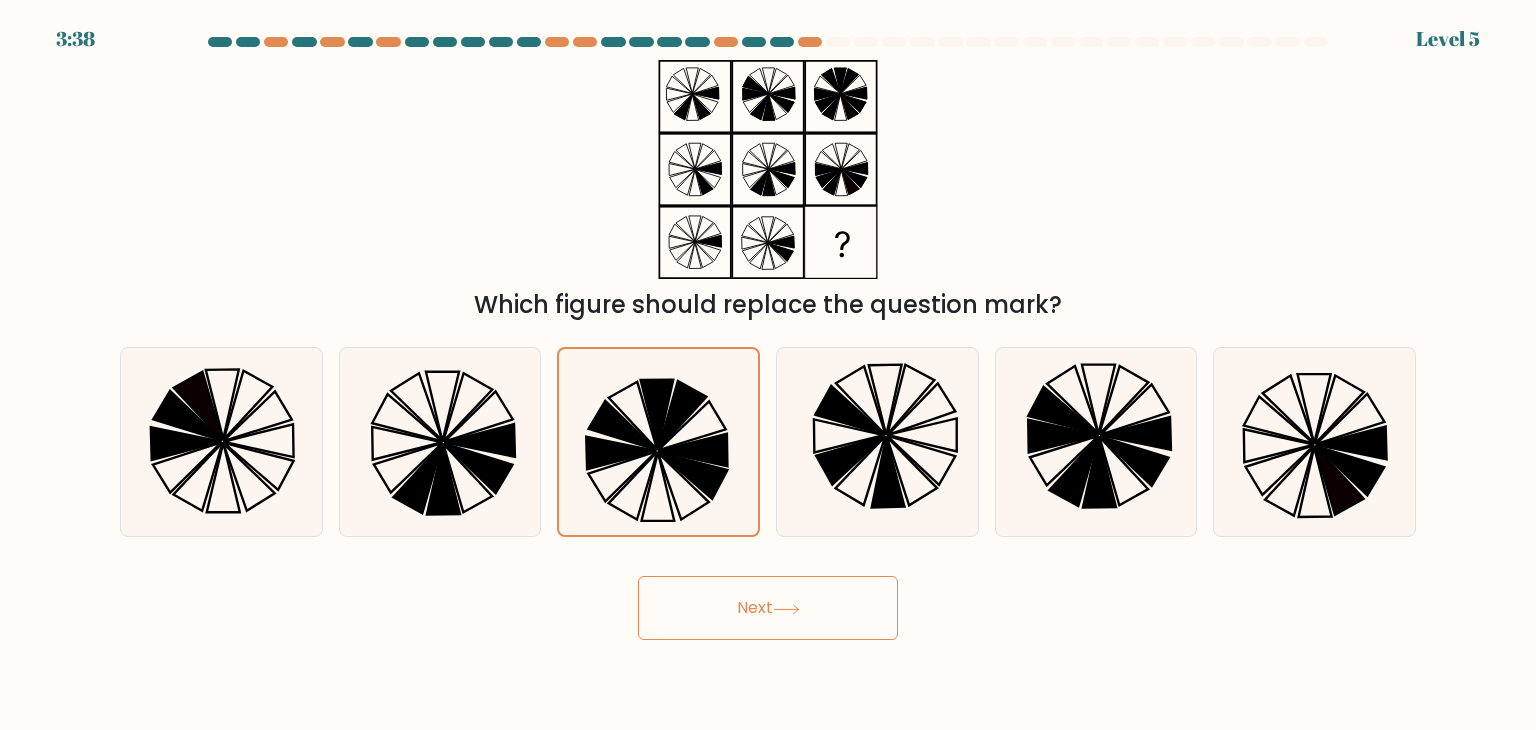 click 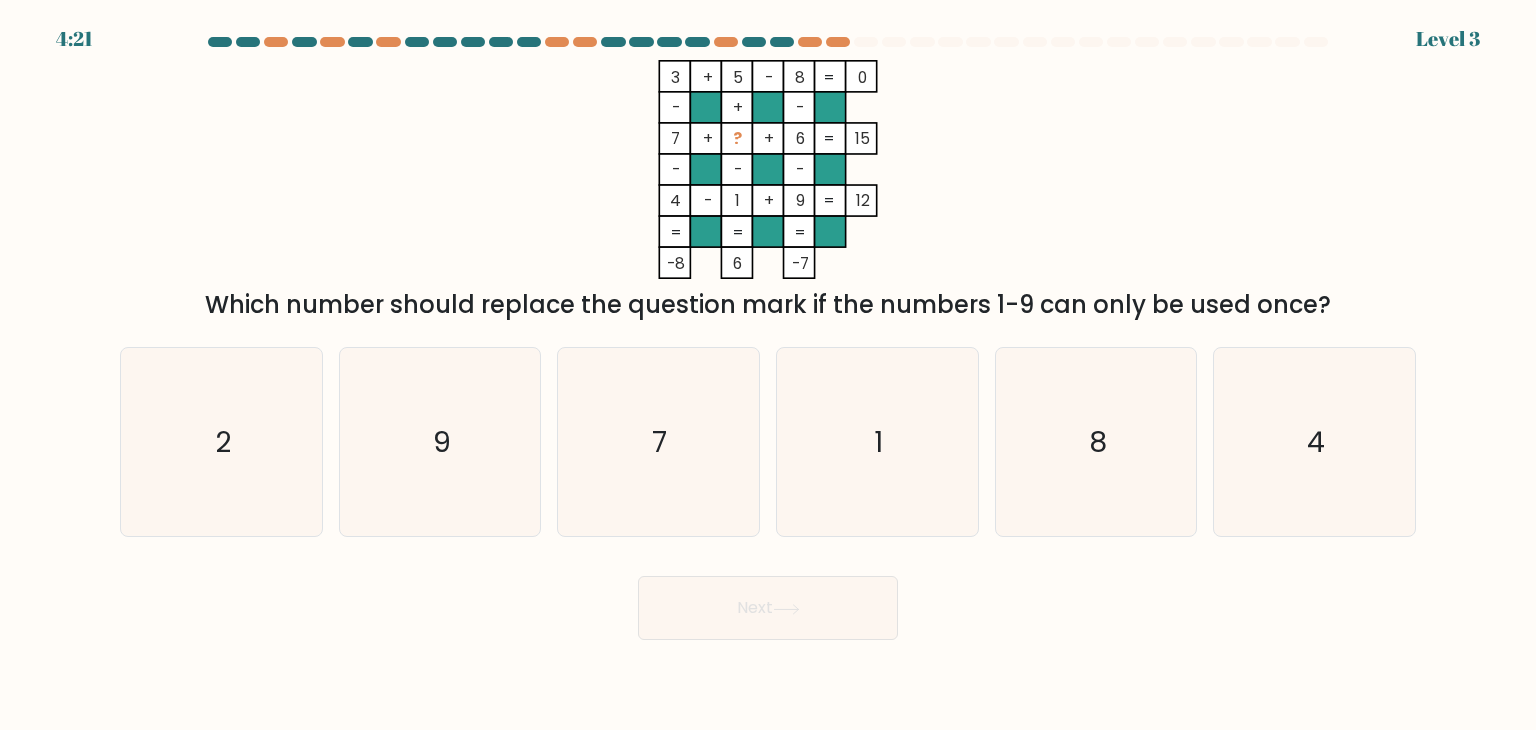 click on "Next" at bounding box center [768, 600] 